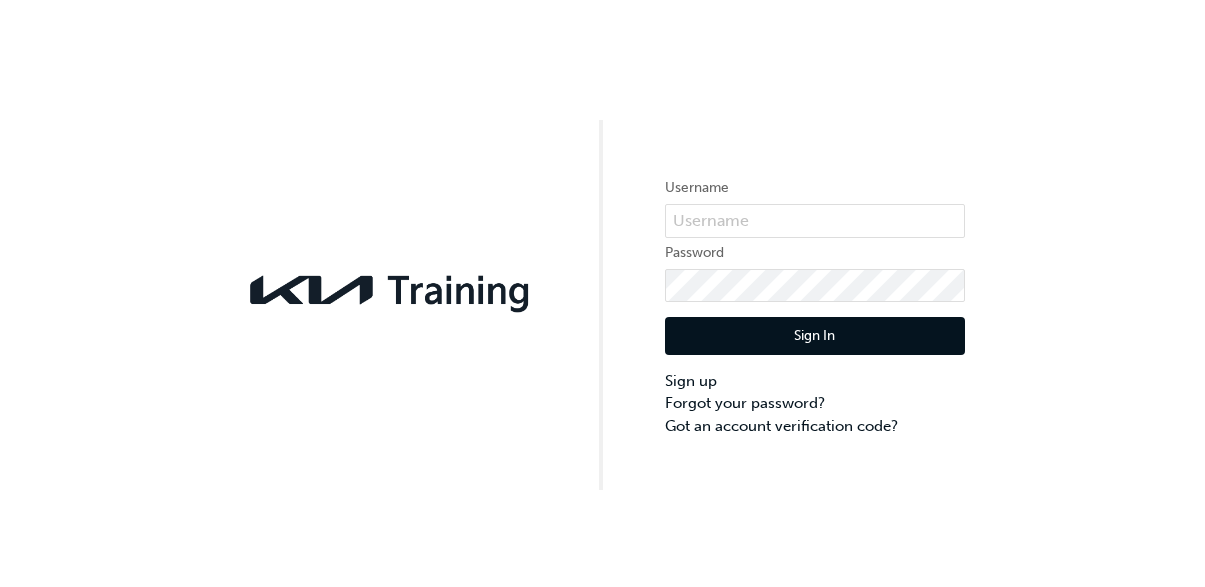 scroll, scrollTop: 0, scrollLeft: 0, axis: both 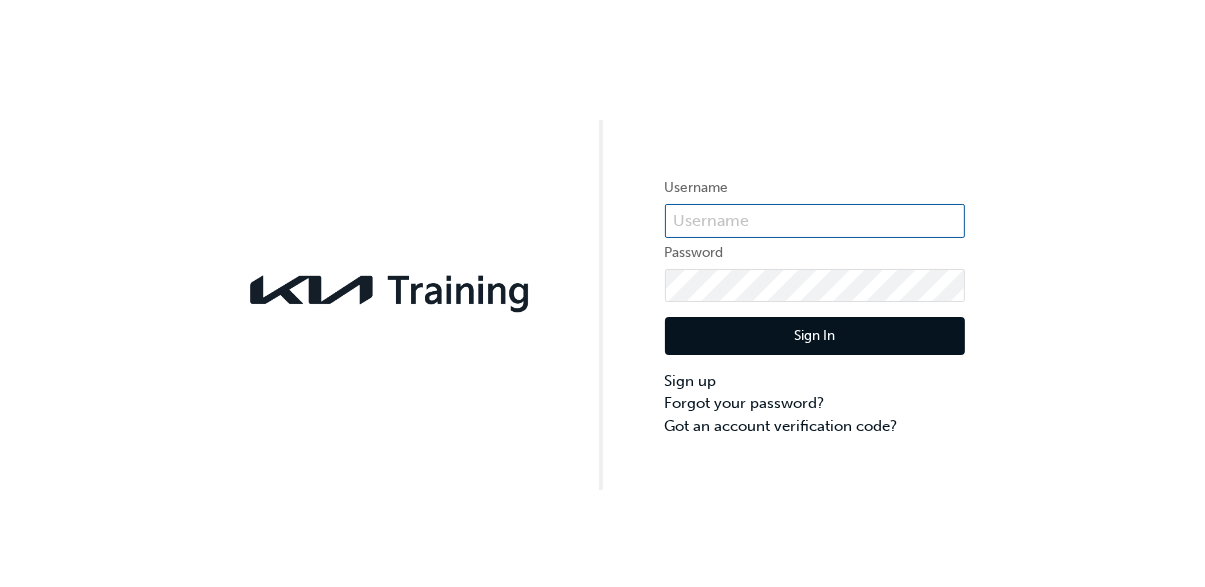 click at bounding box center [815, 221] 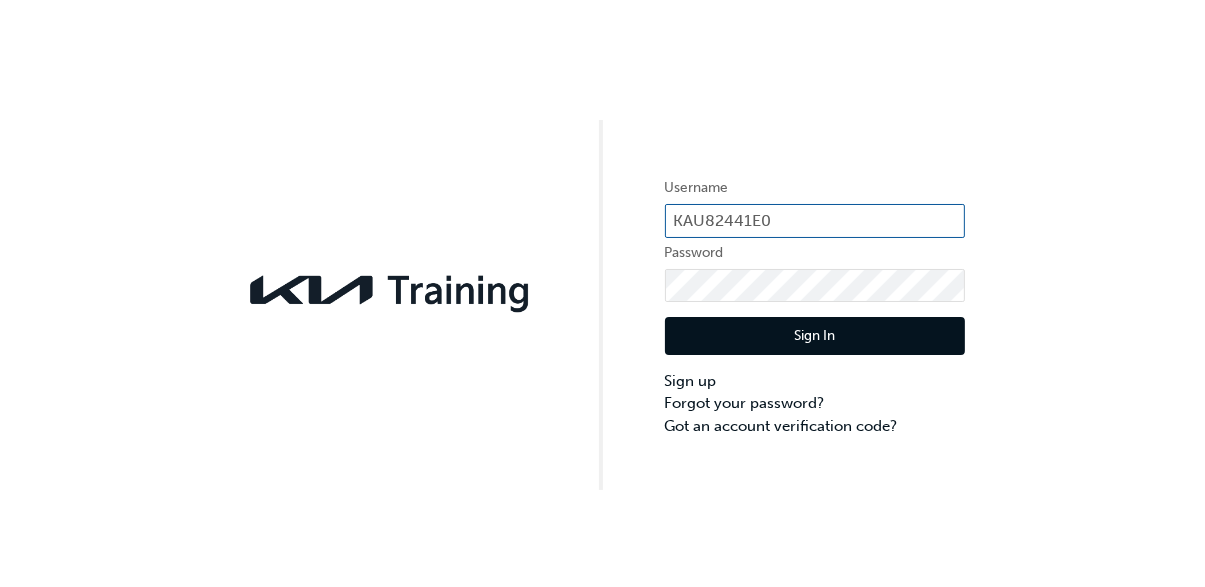 type on "KAU82441E0" 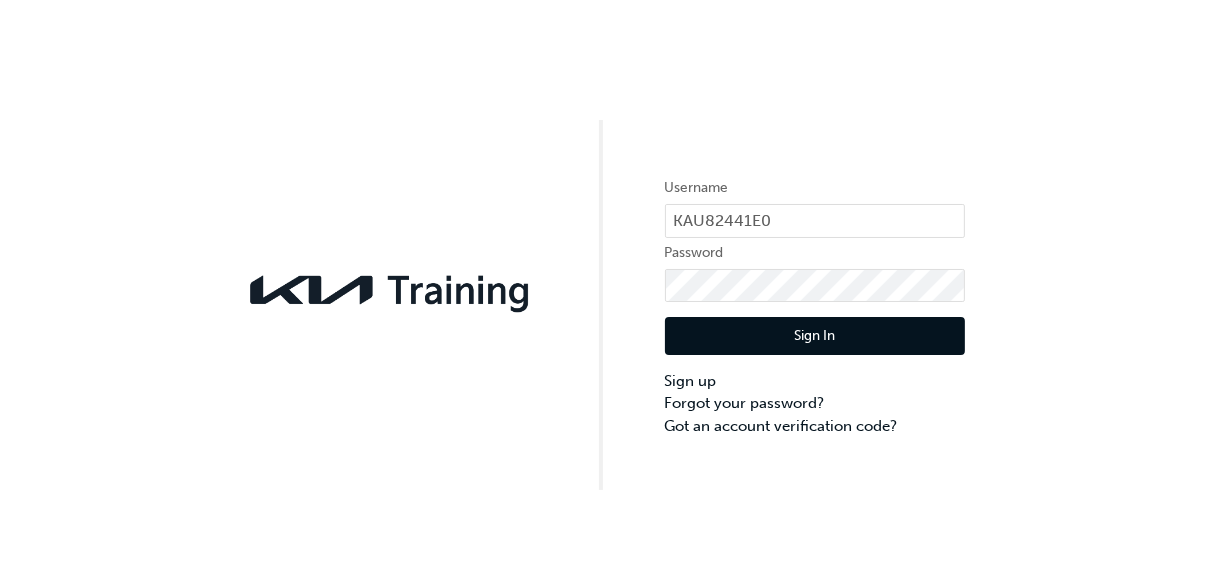 click on "Sign In" at bounding box center [815, 336] 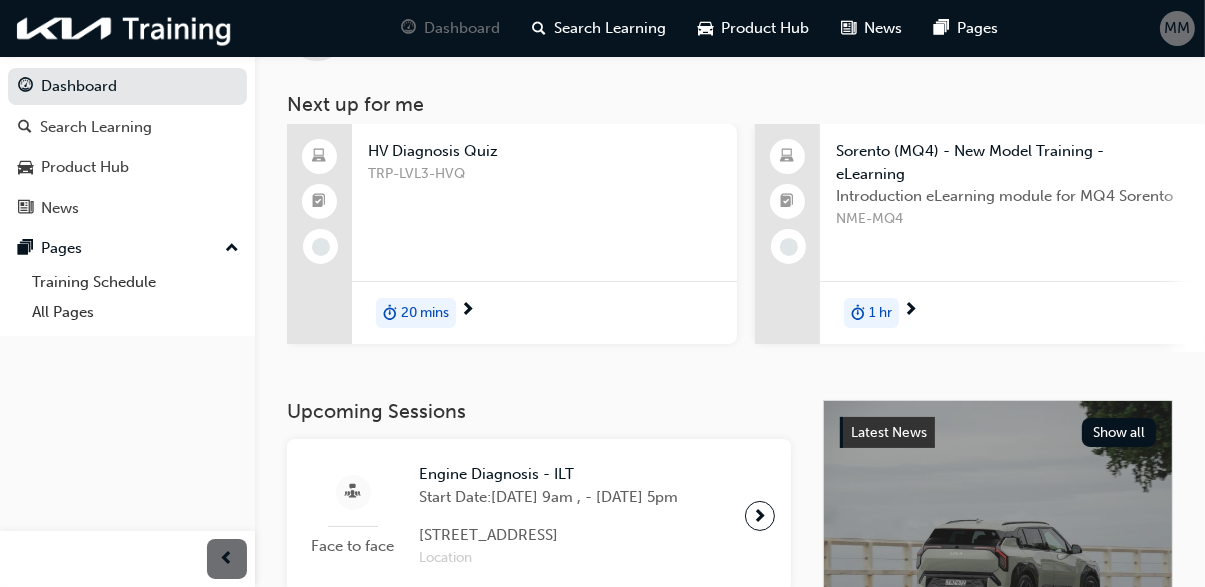 scroll, scrollTop: 87, scrollLeft: 0, axis: vertical 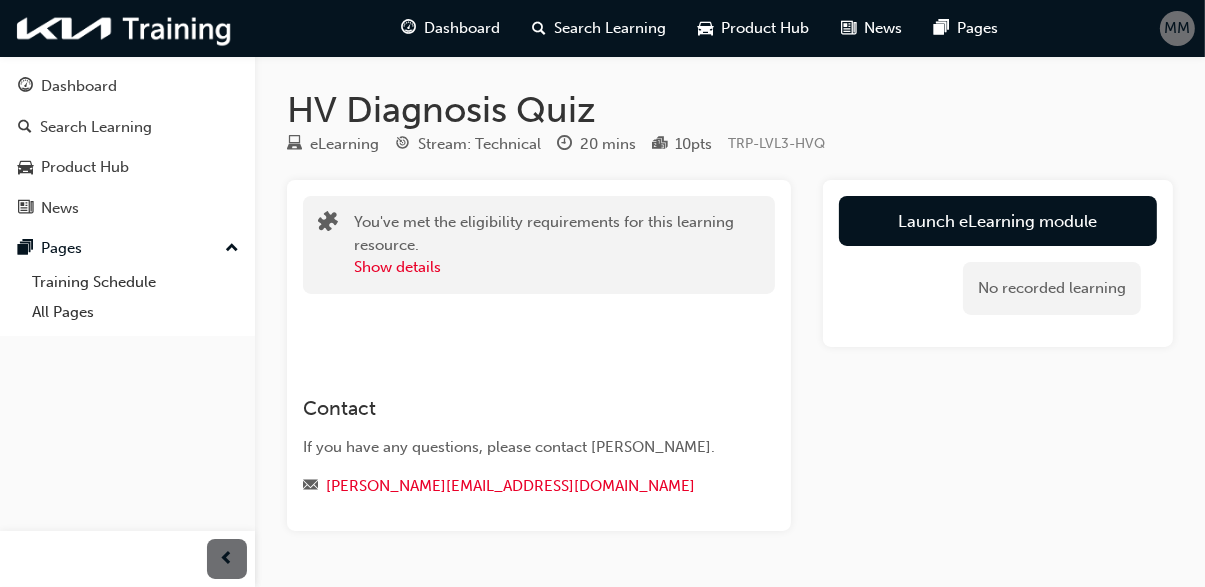 click on "Launch eLearning module" at bounding box center [998, 221] 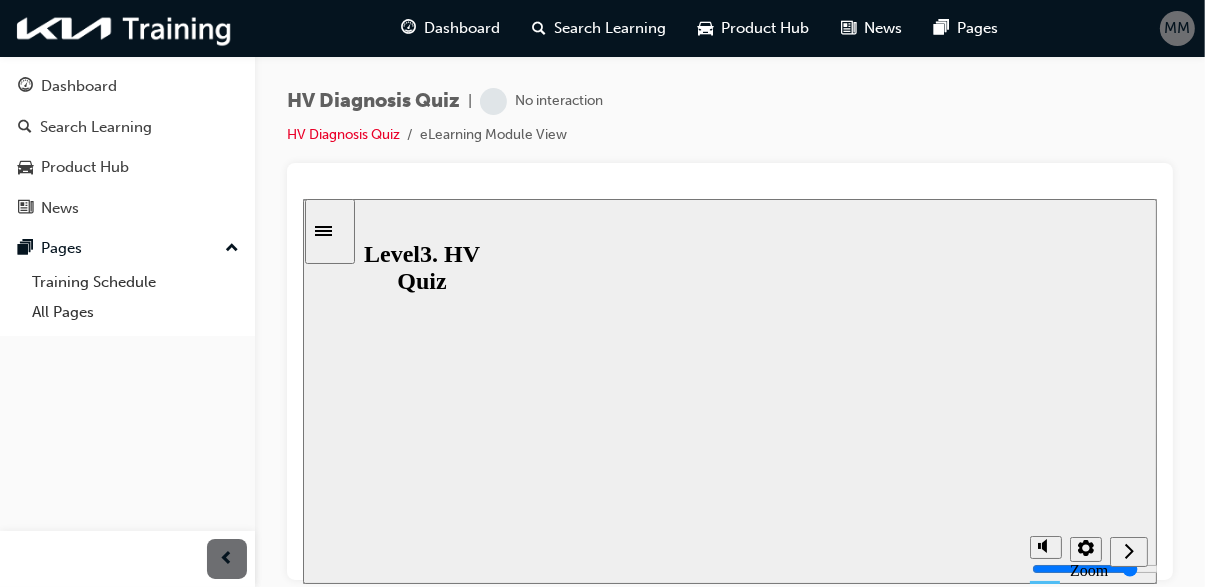 scroll, scrollTop: 0, scrollLeft: 0, axis: both 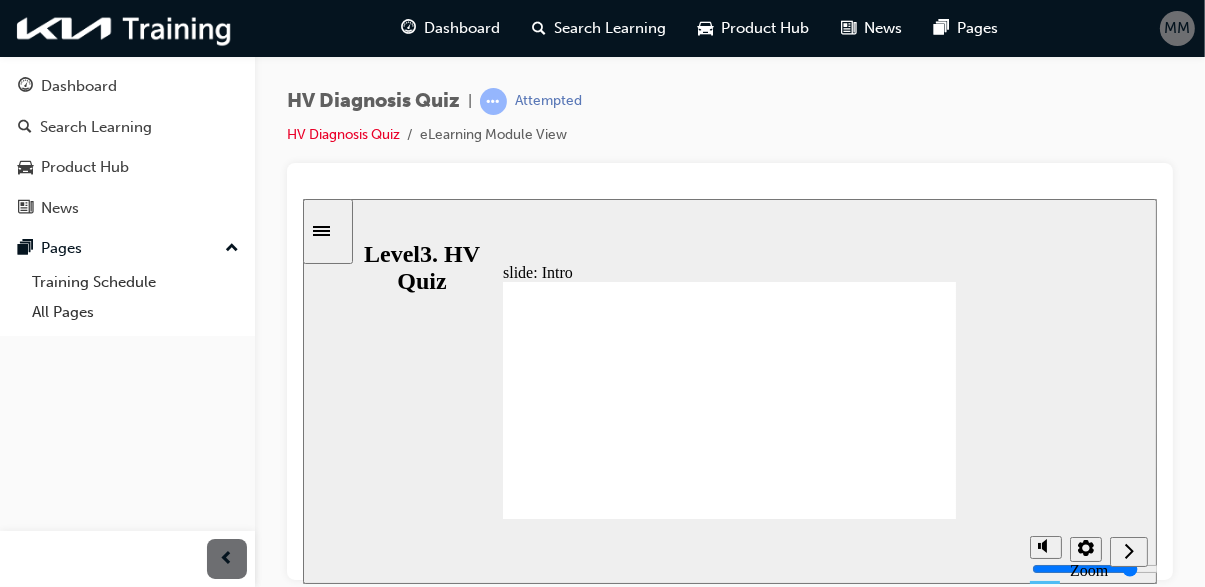 click 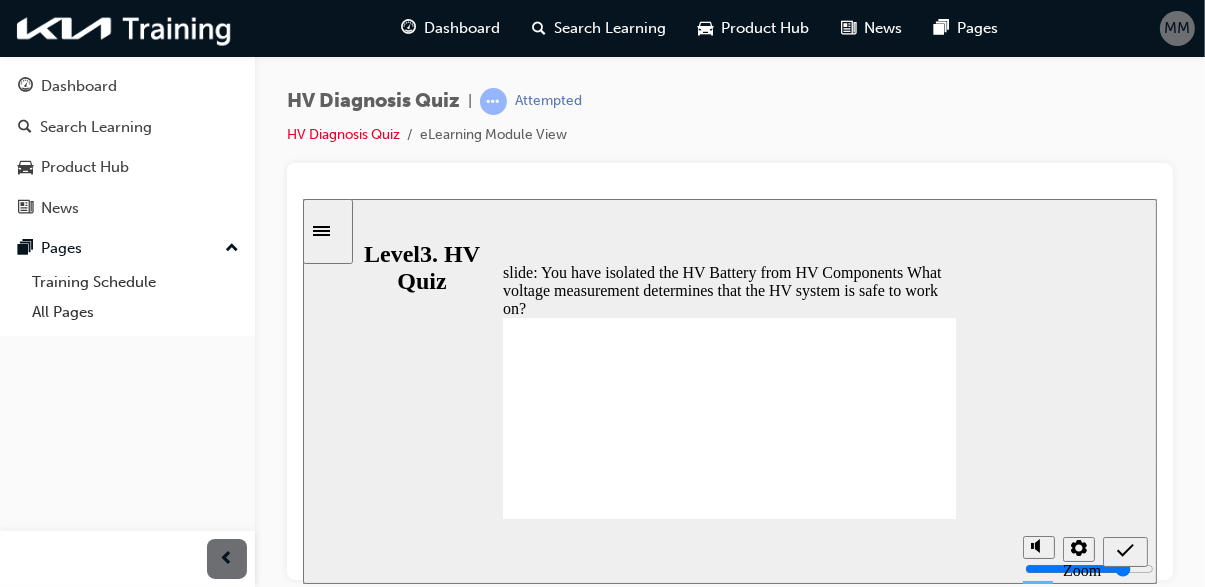 radio on "true" 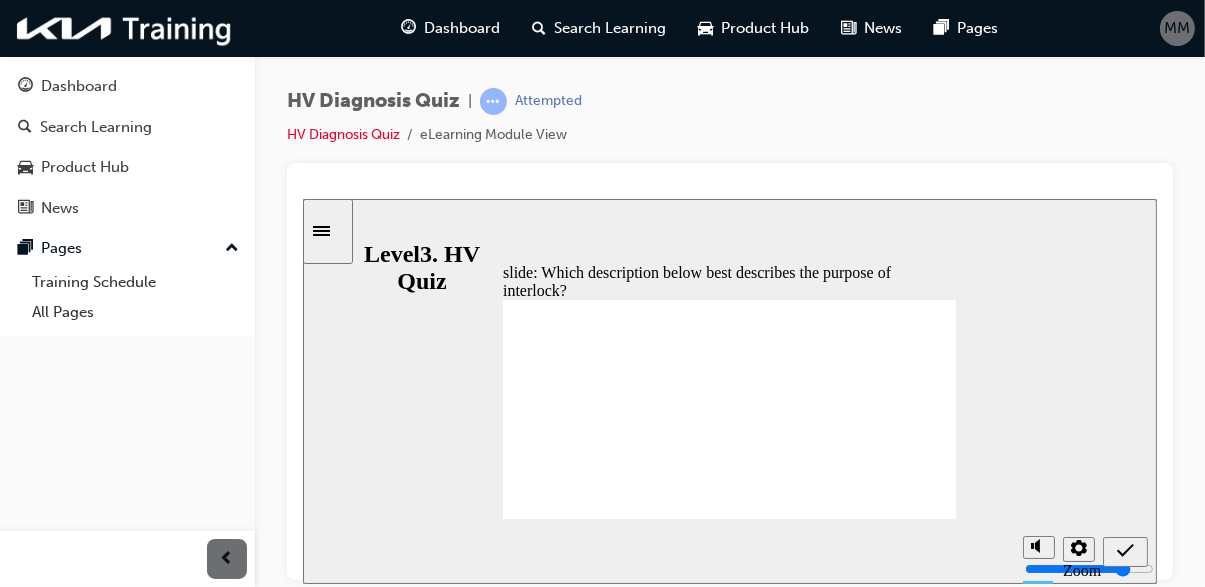 click at bounding box center (729, 390) 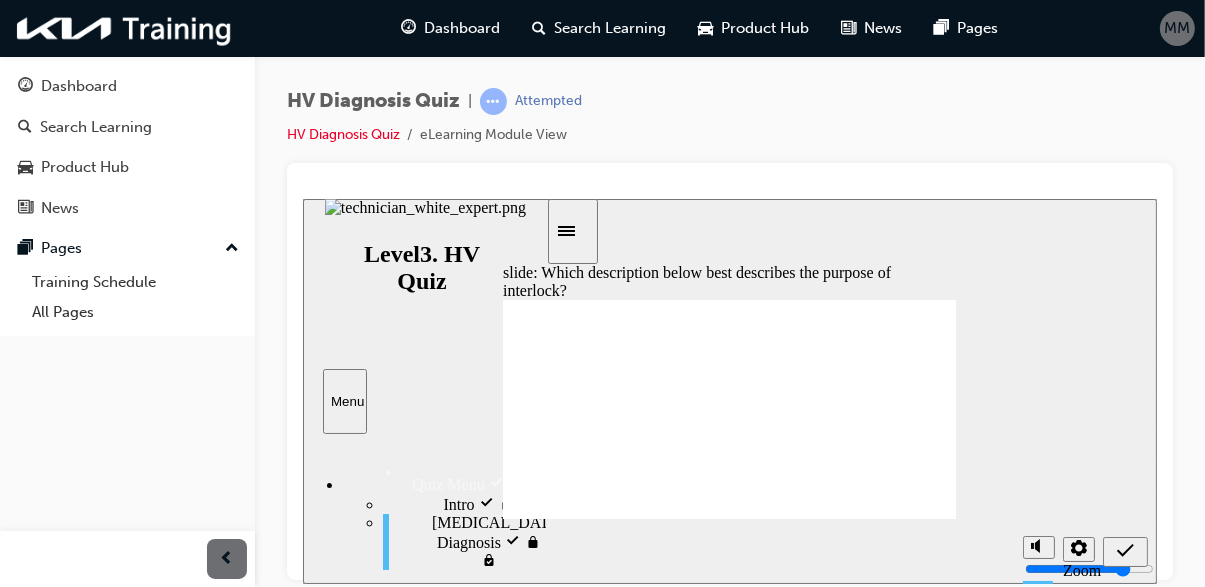 scroll, scrollTop: 1, scrollLeft: 0, axis: vertical 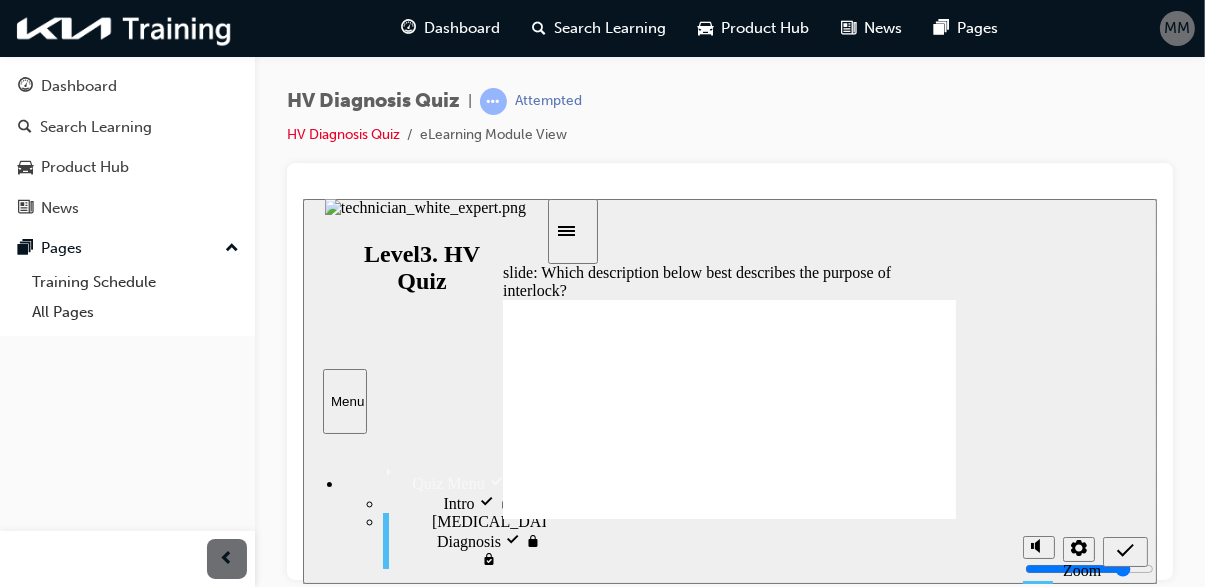 click on "[MEDICAL_DATA] Diagnosis visited" at bounding box center (497, 530) 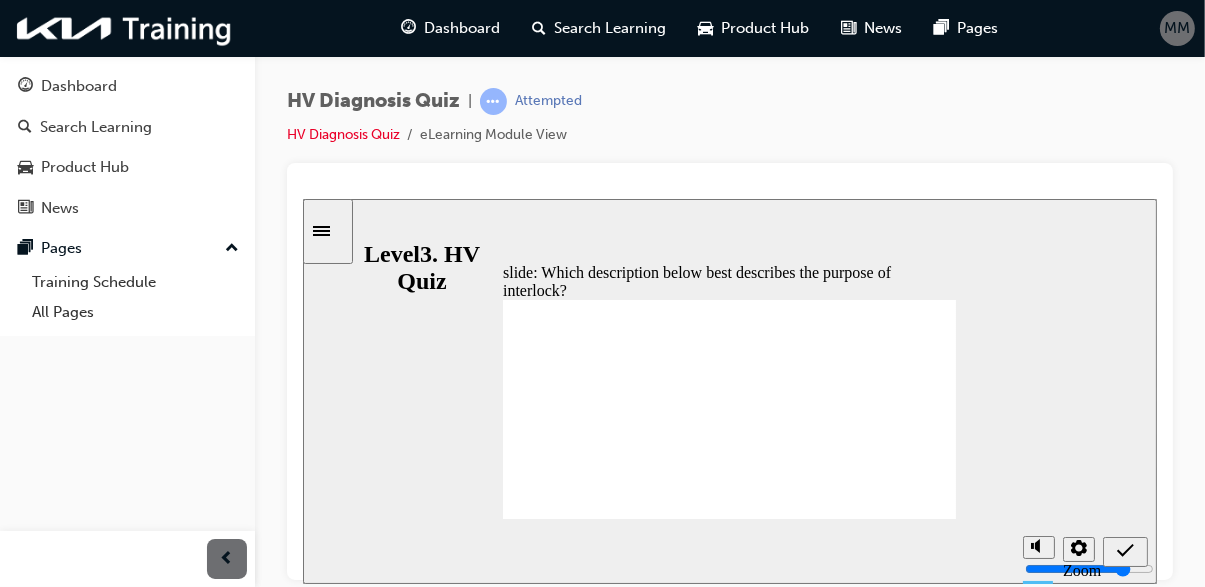 radio on "true" 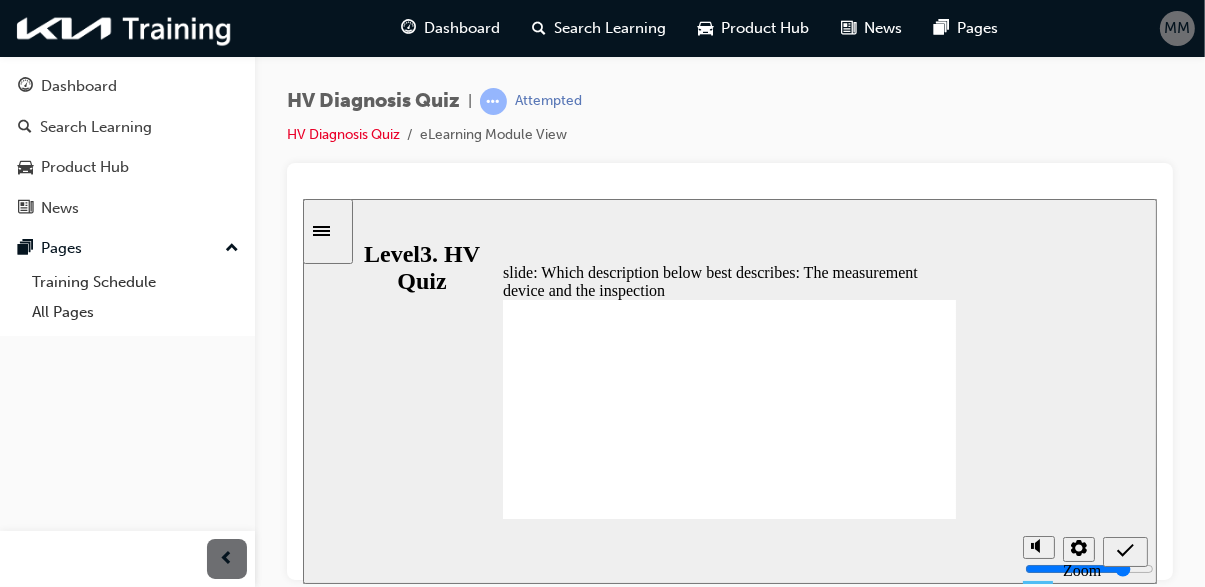 radio on "true" 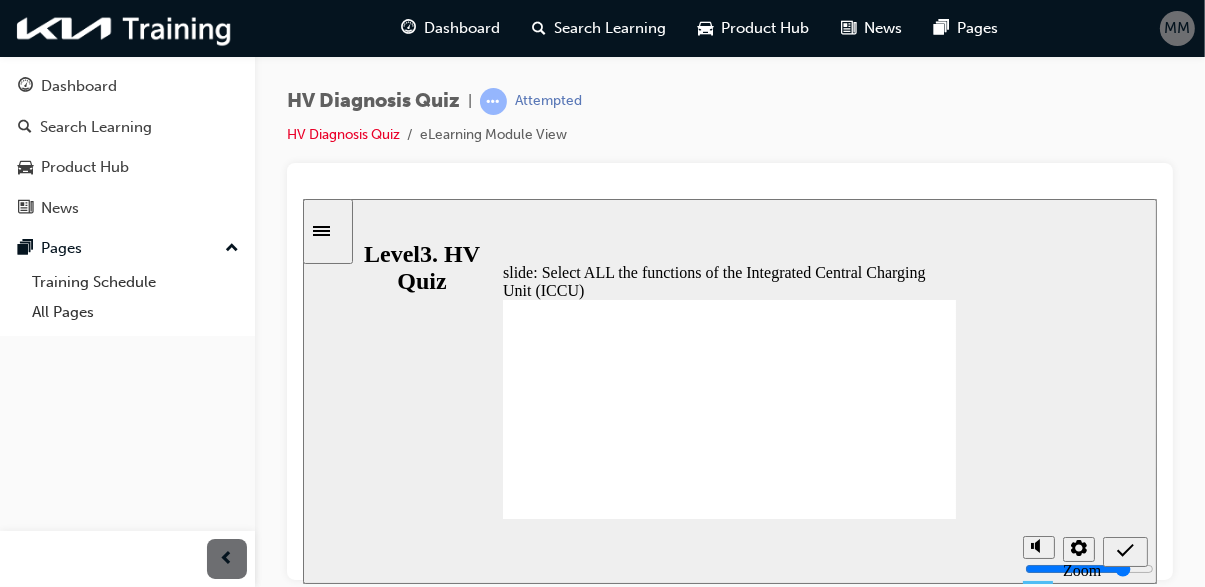 checkbox on "true" 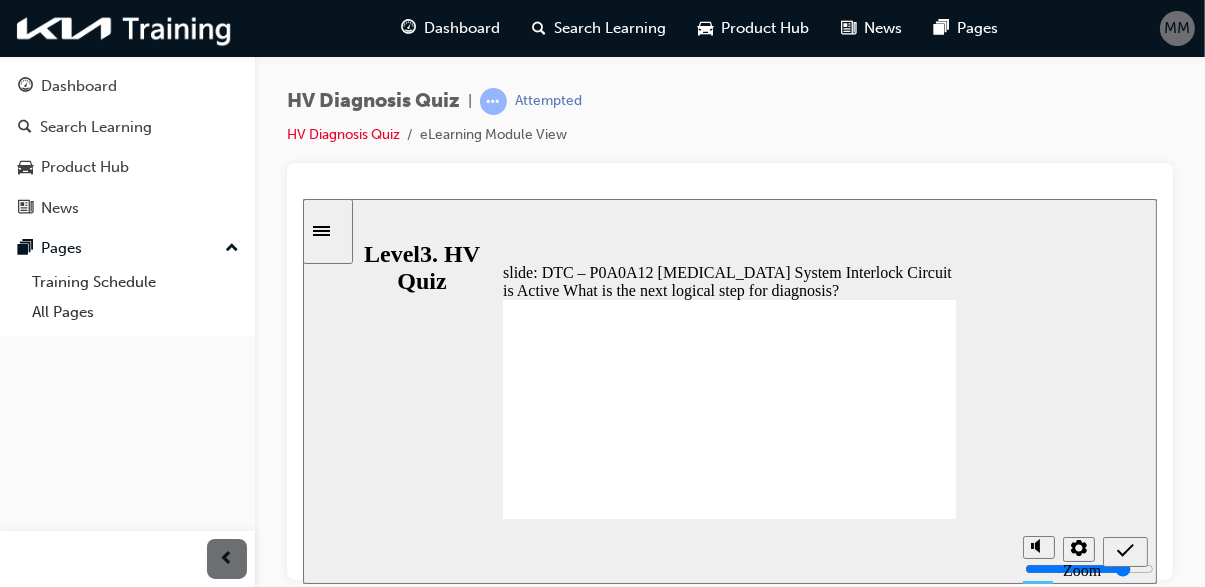 radio on "true" 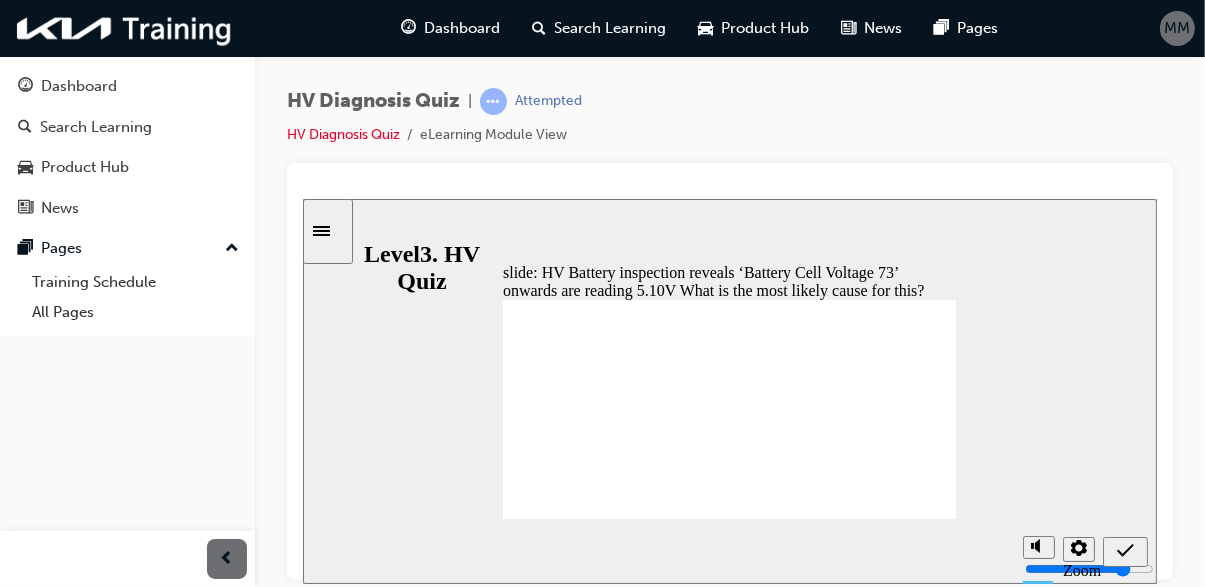 radio on "true" 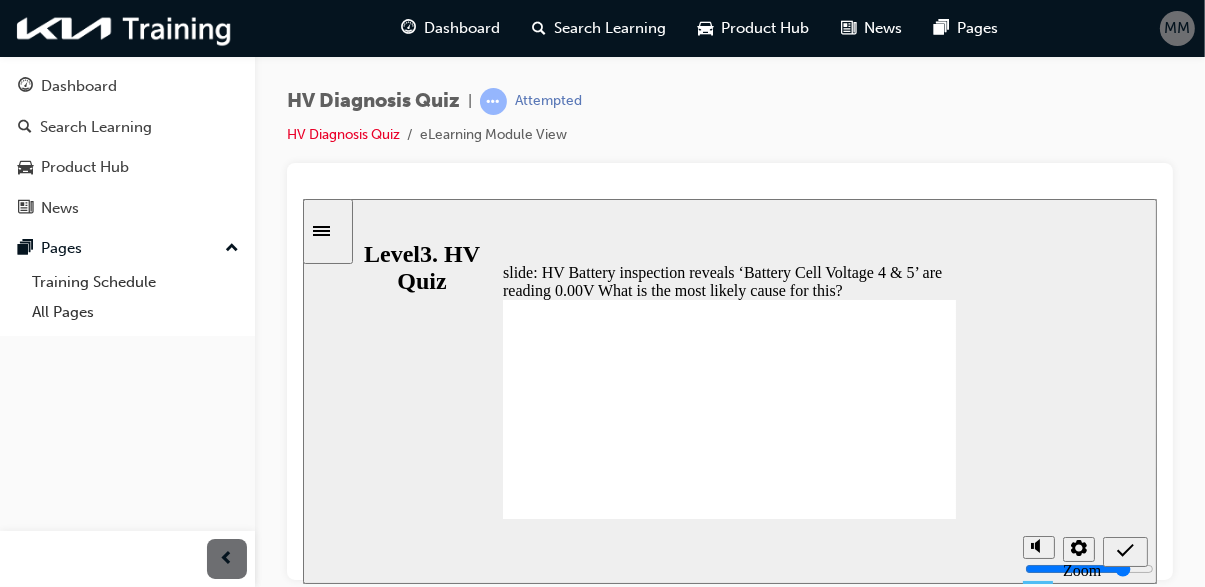radio on "true" 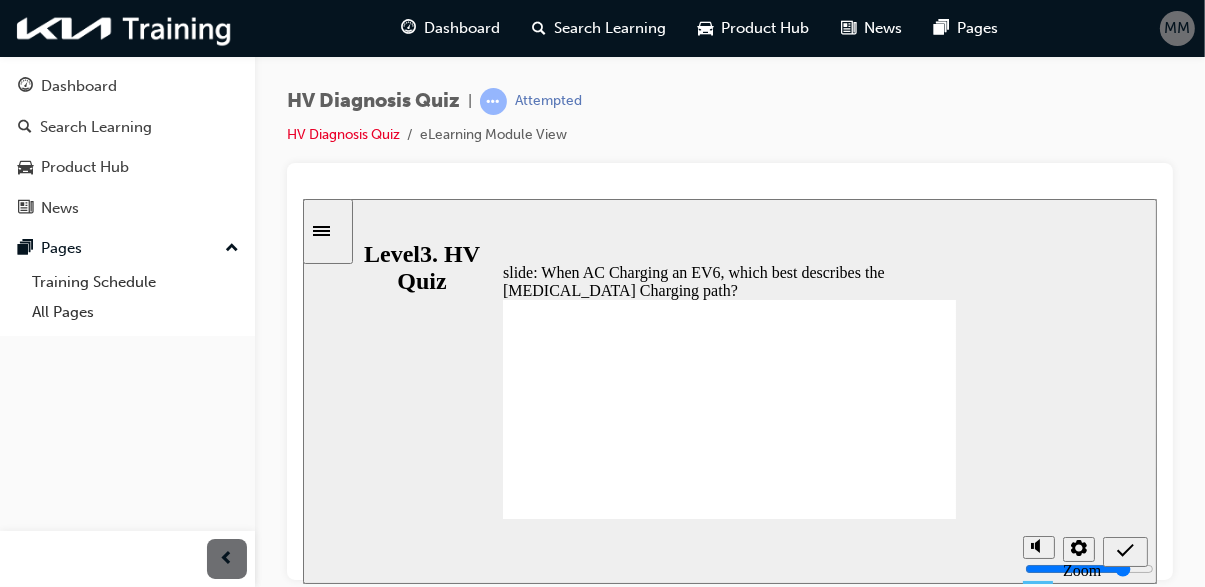radio on "true" 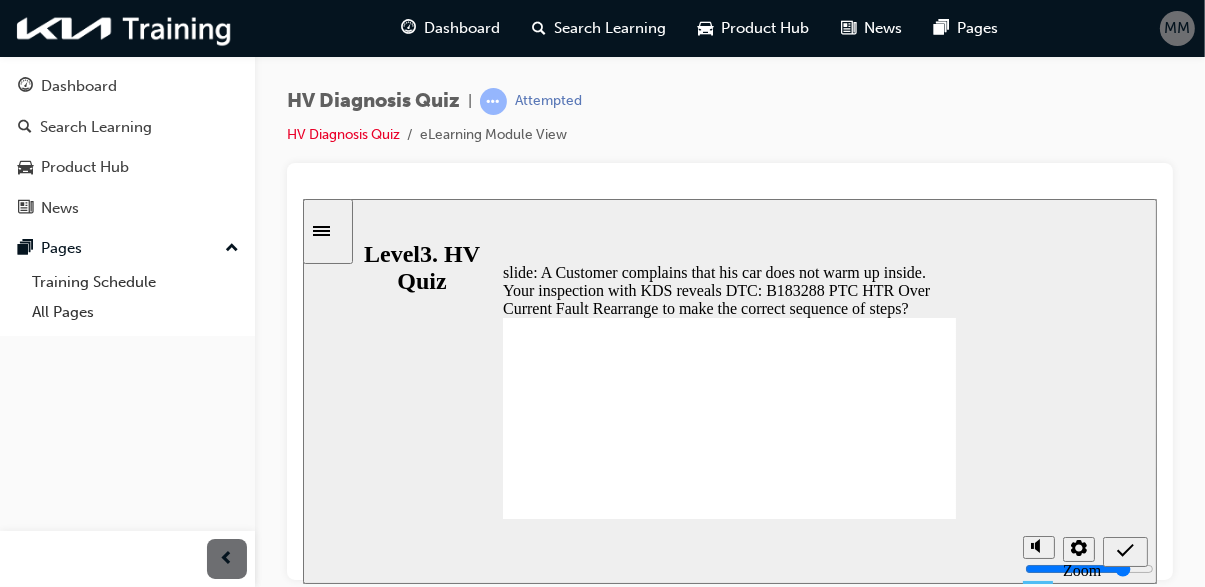 click 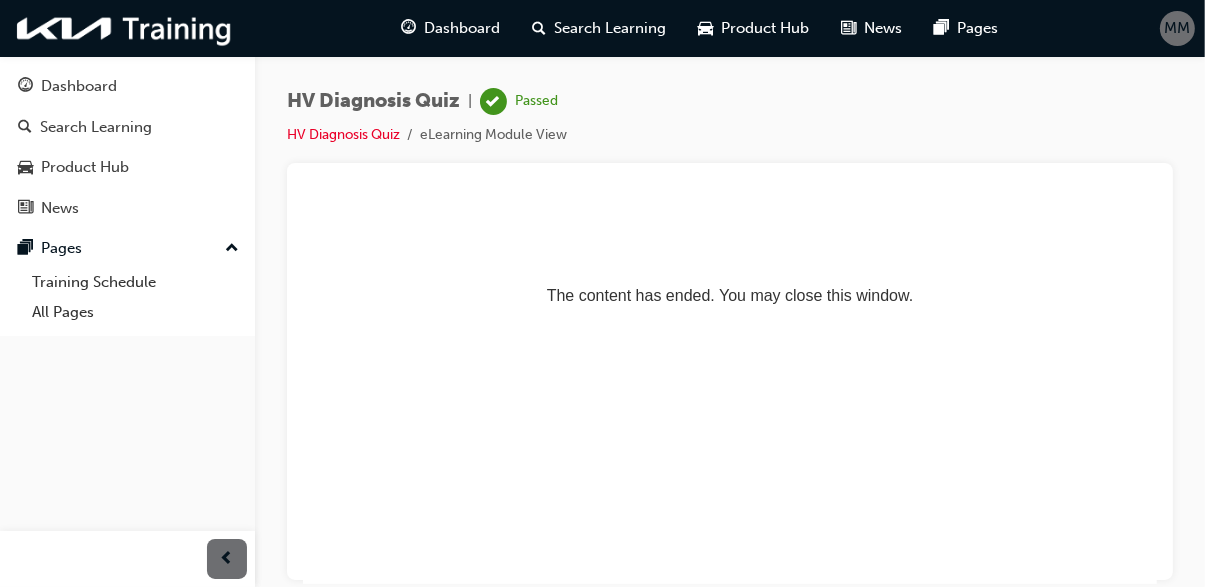 scroll, scrollTop: 0, scrollLeft: 0, axis: both 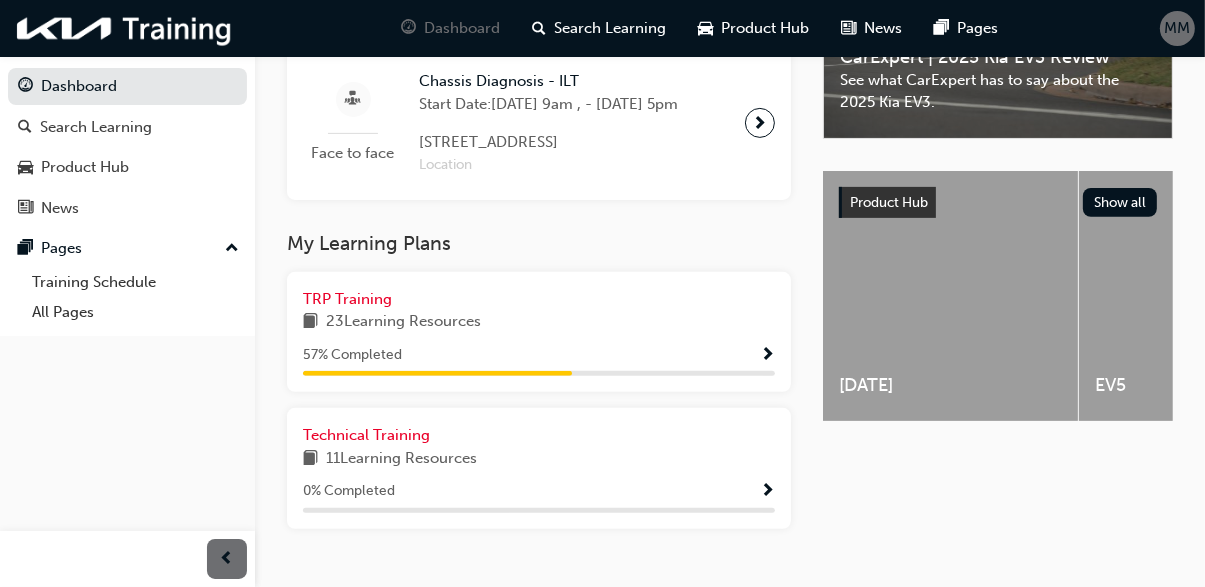 click on "TRP Training 23  Learning Resources 57 % Completed" at bounding box center [539, 332] 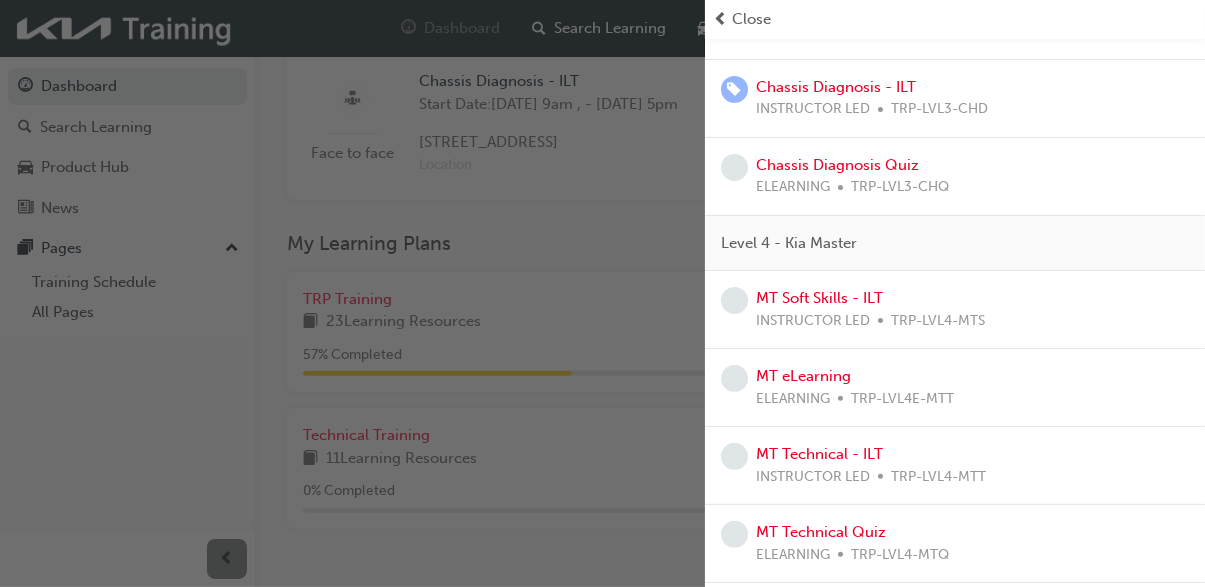 scroll, scrollTop: 528, scrollLeft: 0, axis: vertical 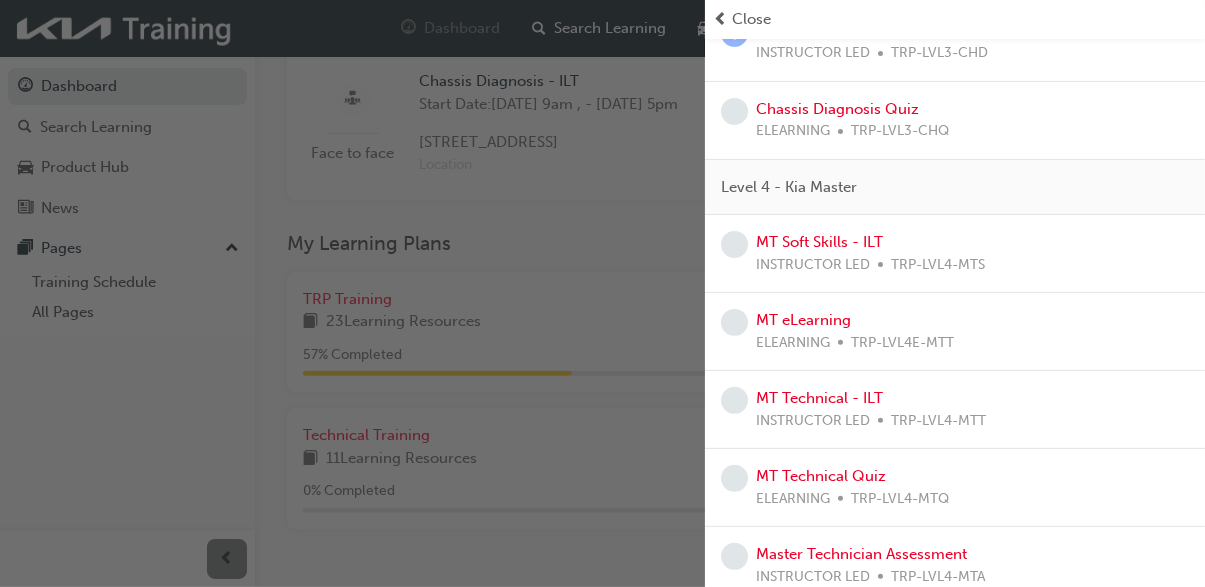 click on "Close" at bounding box center (751, 19) 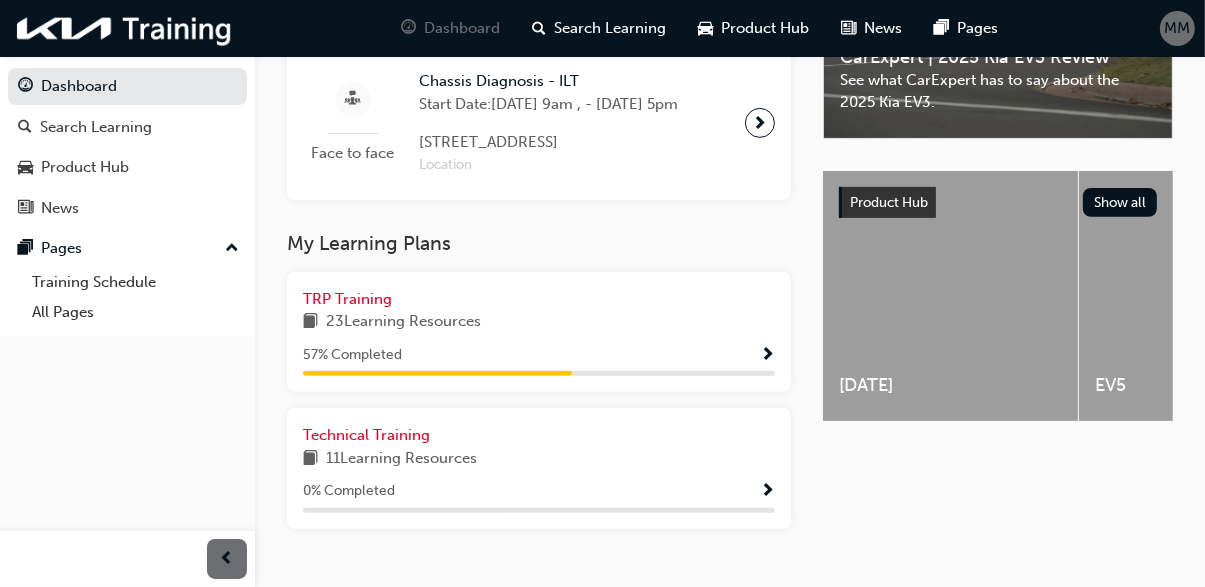 click at bounding box center [767, 356] 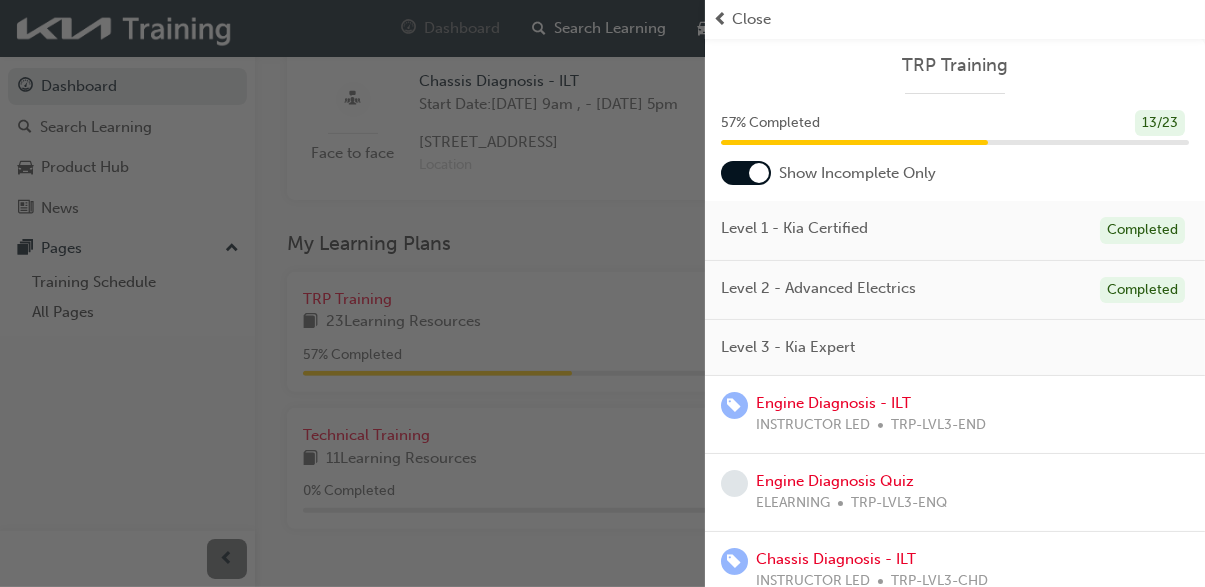 click on "Level 2 - Advanced Electrics Completed" at bounding box center (955, 291) 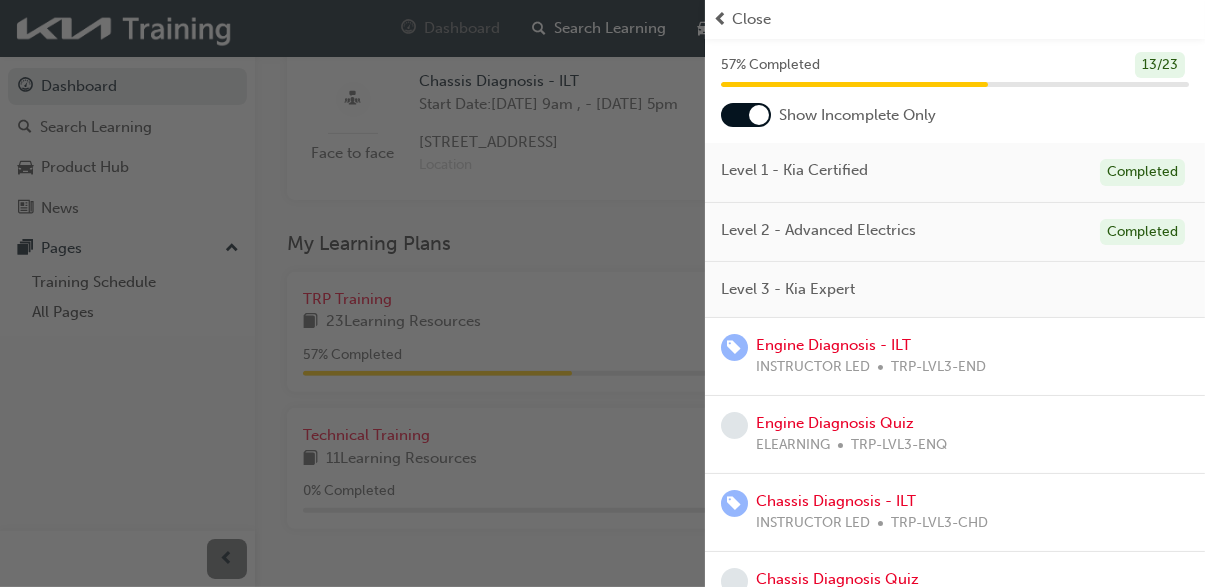 scroll, scrollTop: 64, scrollLeft: 0, axis: vertical 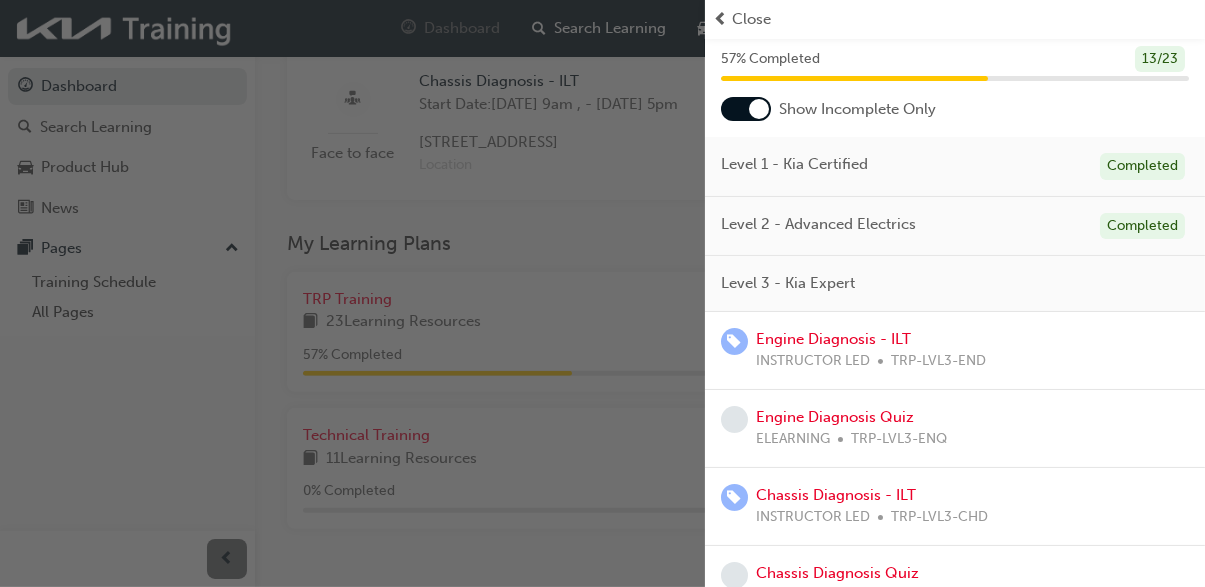 click at bounding box center (759, 109) 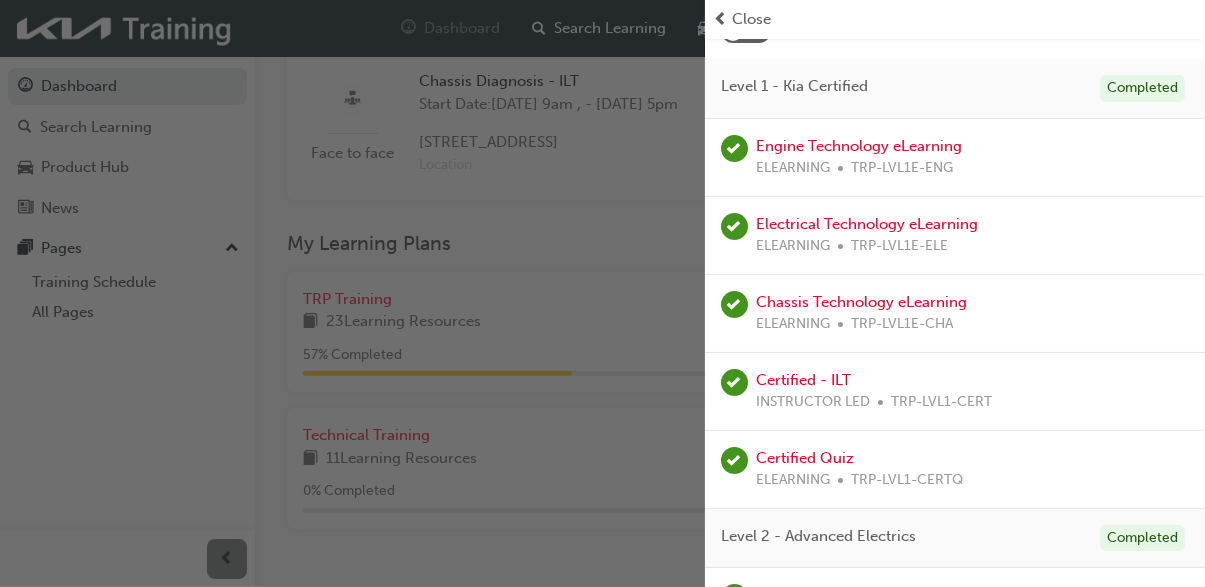 scroll, scrollTop: 0, scrollLeft: 0, axis: both 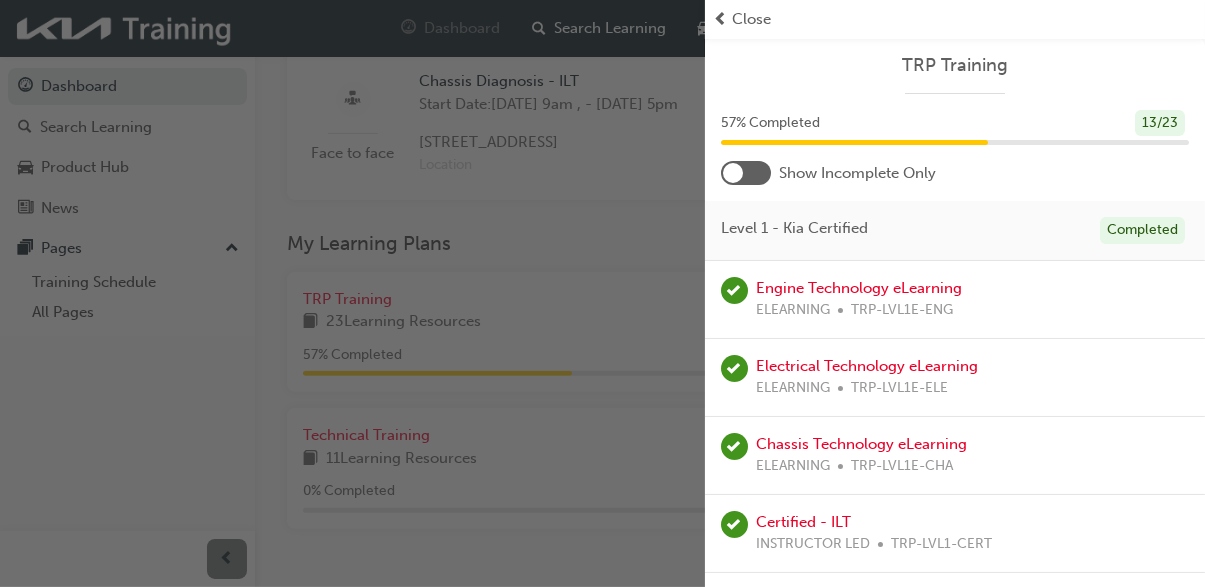 click at bounding box center [746, 173] 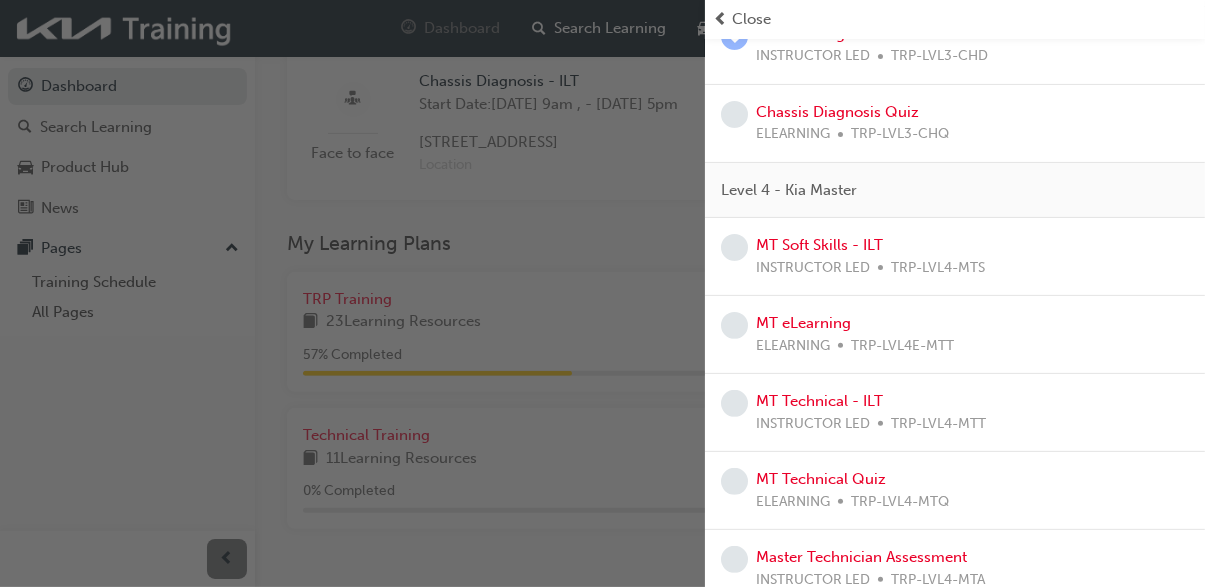 scroll, scrollTop: 528, scrollLeft: 0, axis: vertical 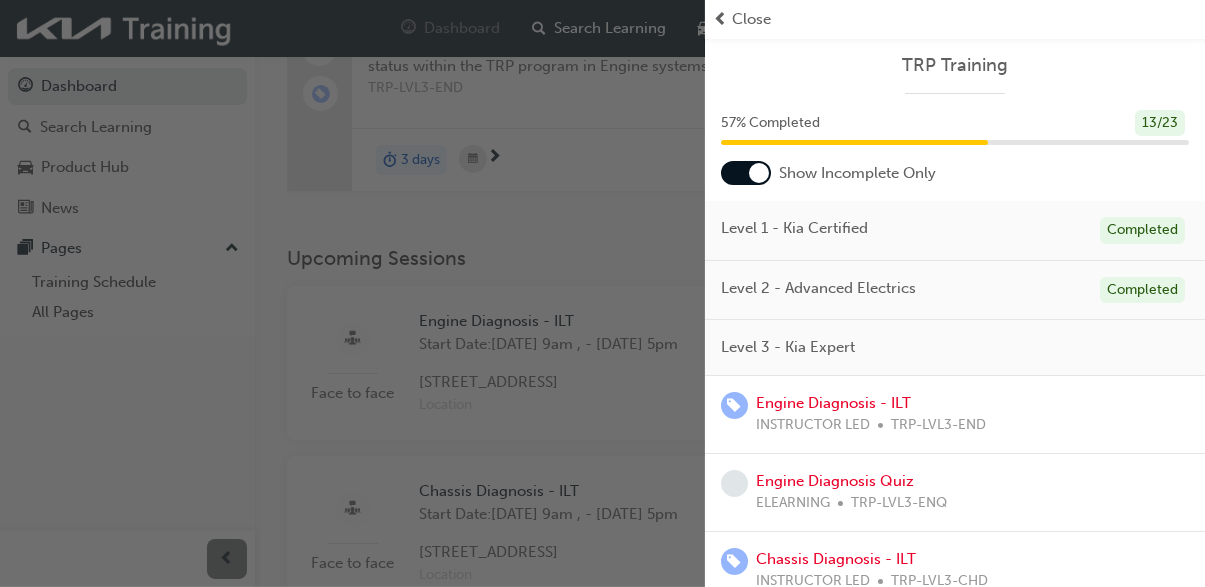 click on "Close" at bounding box center [751, 19] 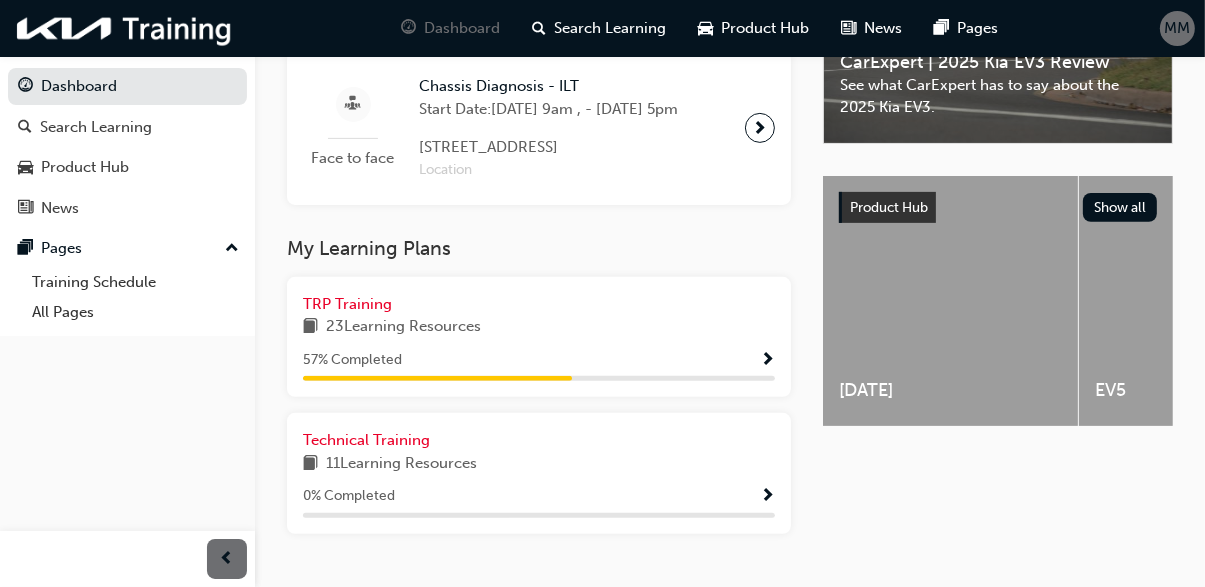 scroll, scrollTop: 650, scrollLeft: 0, axis: vertical 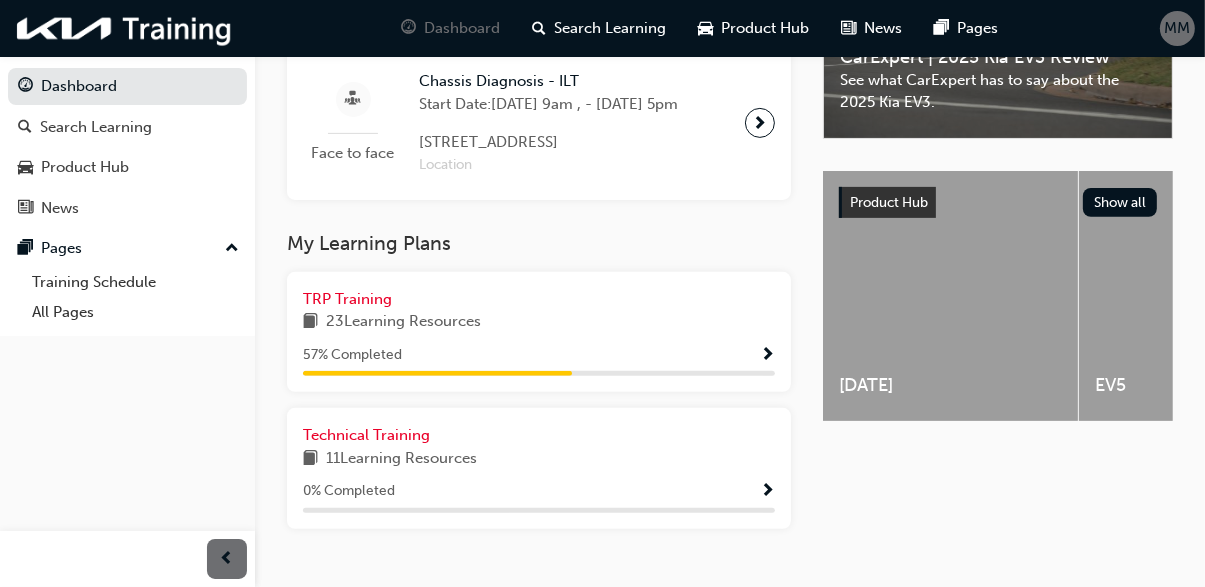 click at bounding box center (767, 356) 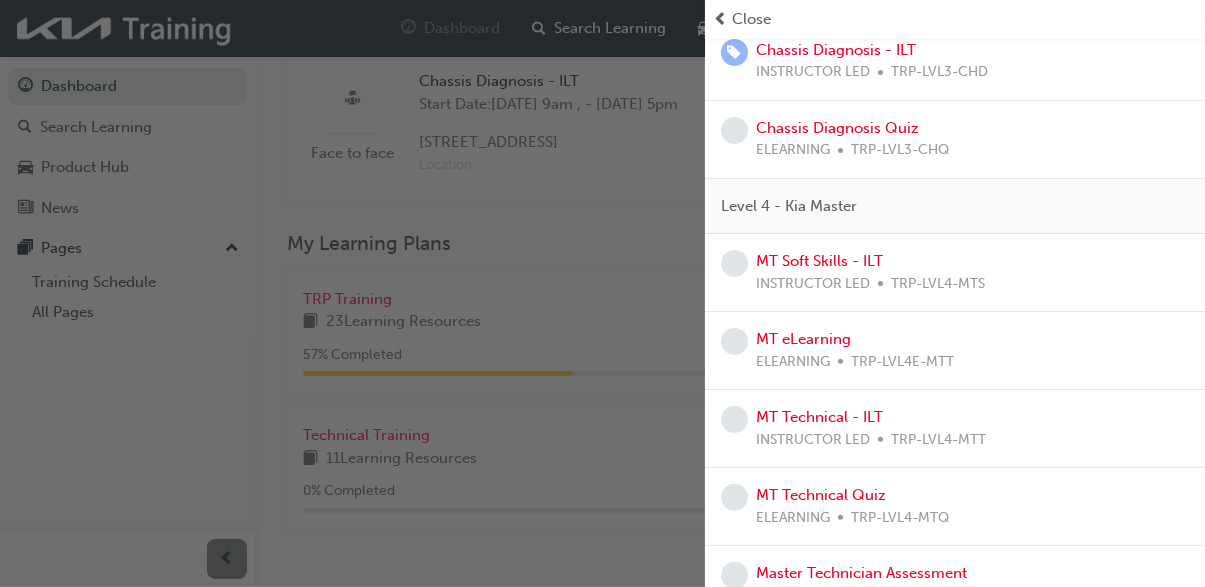 scroll, scrollTop: 528, scrollLeft: 0, axis: vertical 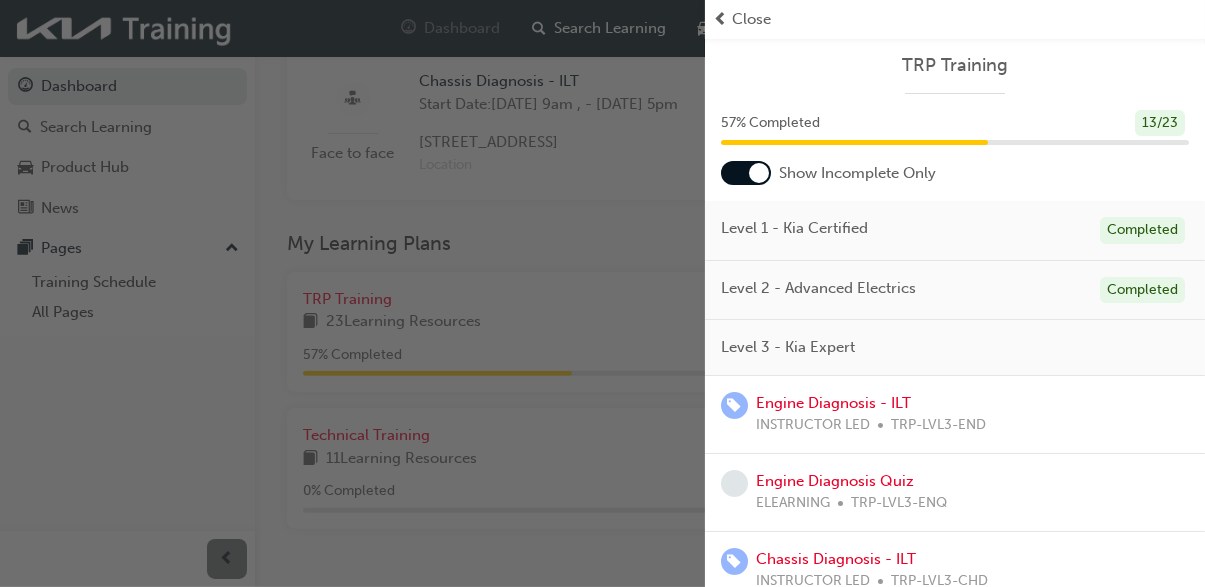 click on "Close" at bounding box center (751, 19) 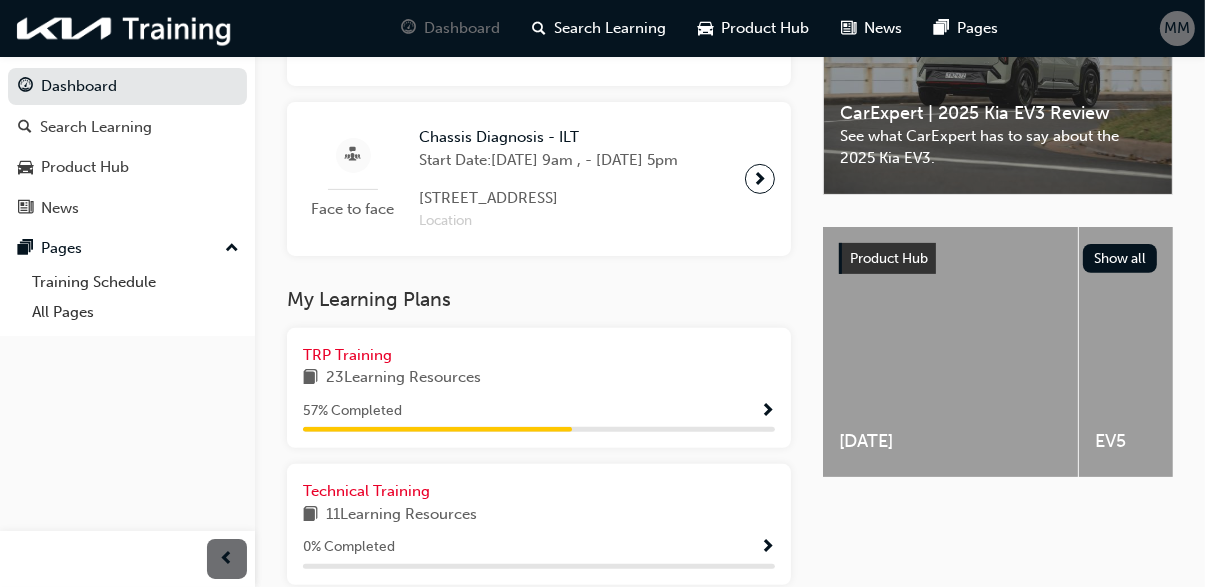 scroll, scrollTop: 595, scrollLeft: 0, axis: vertical 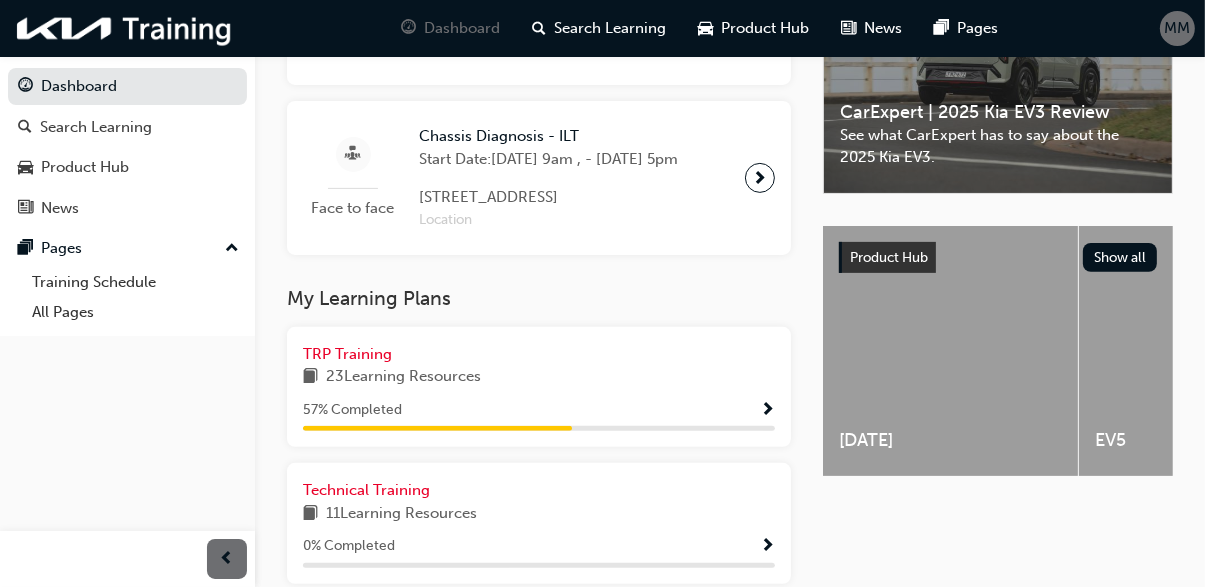 click at bounding box center (767, 411) 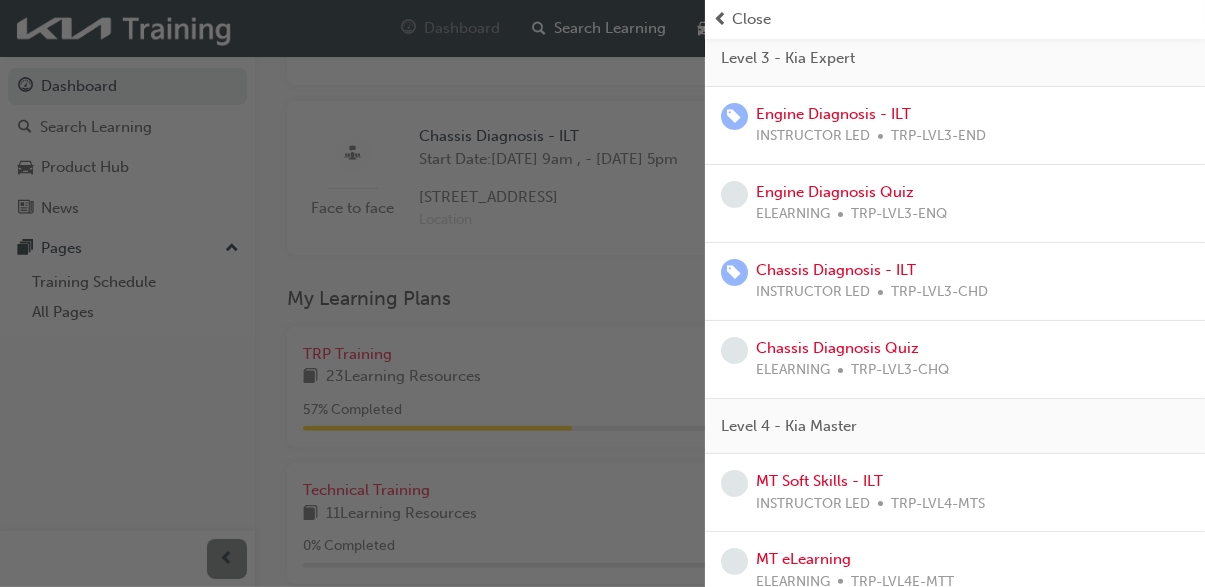 scroll, scrollTop: 295, scrollLeft: 0, axis: vertical 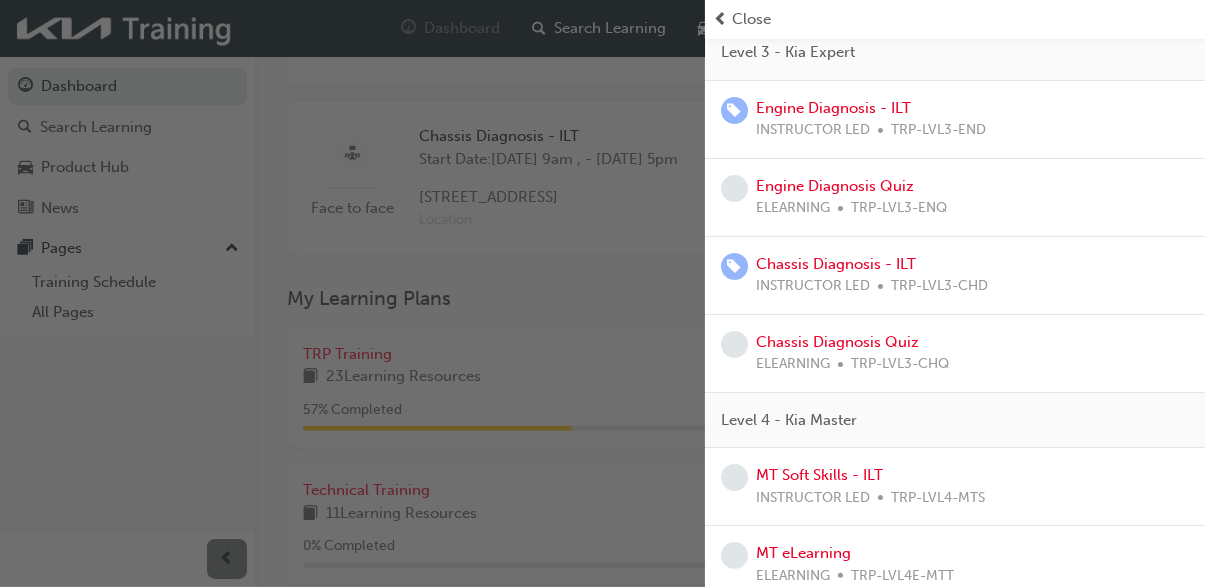 click on "Close" at bounding box center (751, 19) 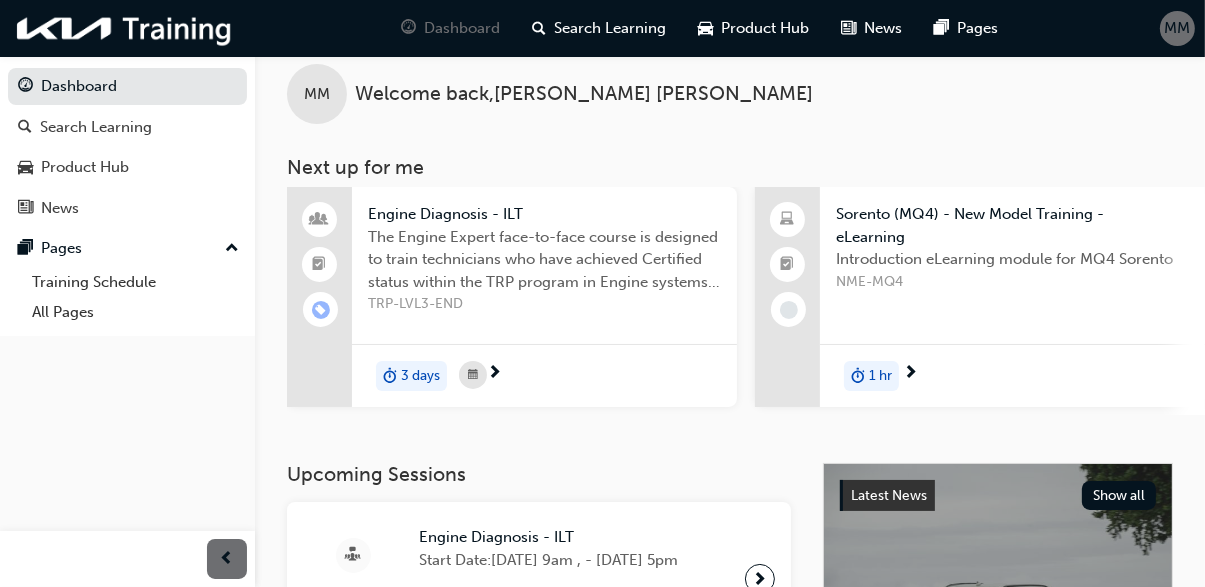 scroll, scrollTop: 22, scrollLeft: 0, axis: vertical 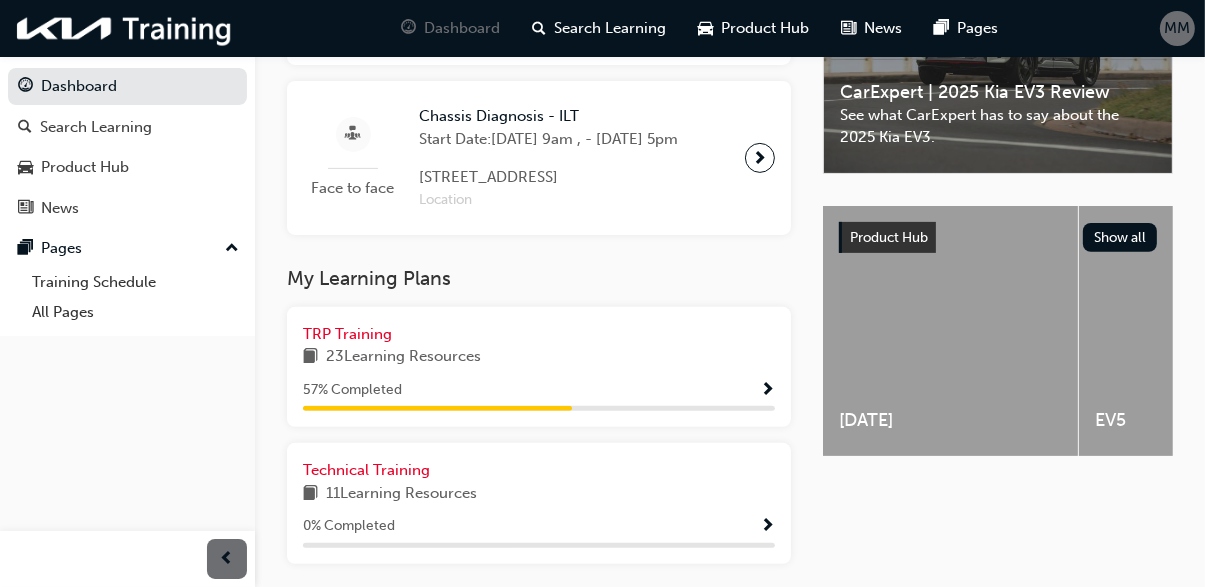 click at bounding box center [767, 391] 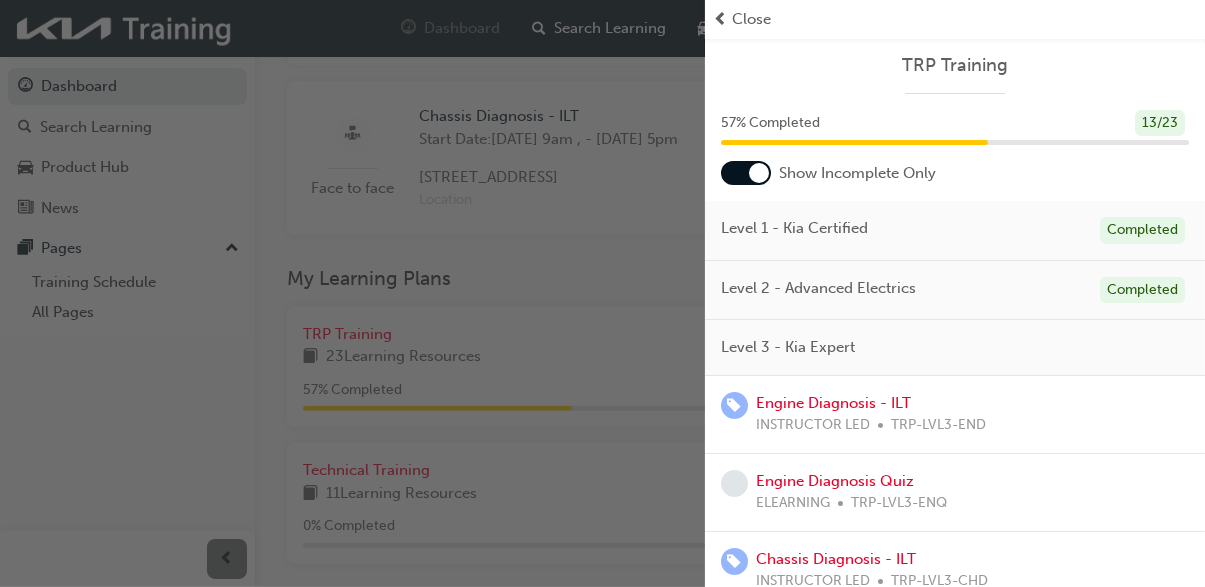 scroll, scrollTop: 642, scrollLeft: 0, axis: vertical 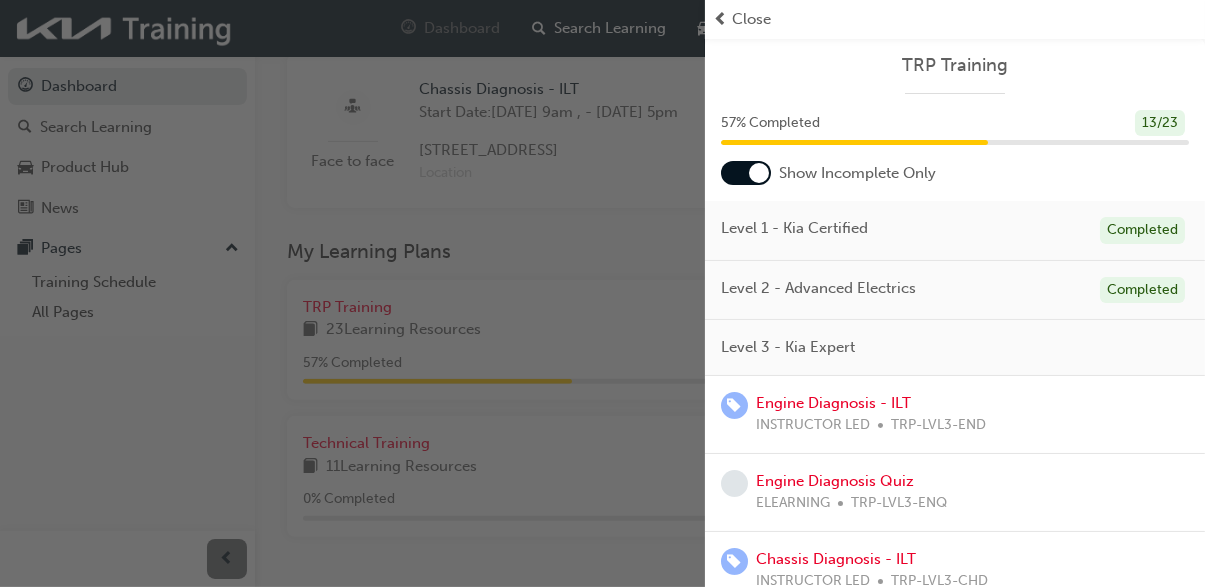 click at bounding box center (352, 293) 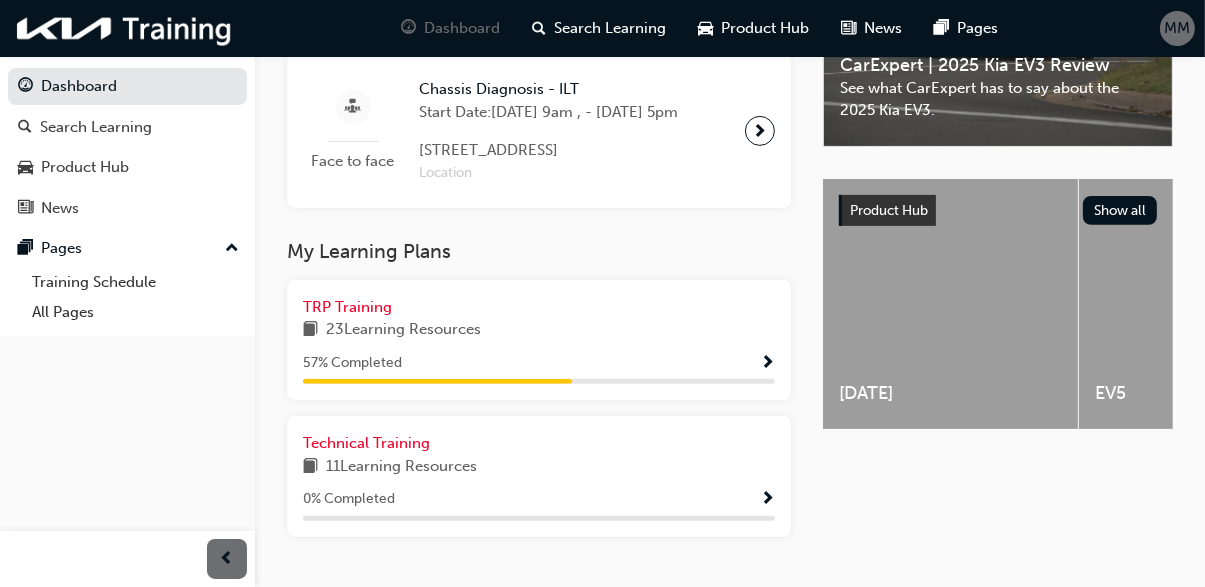 click on "Dashboard" at bounding box center [127, 86] 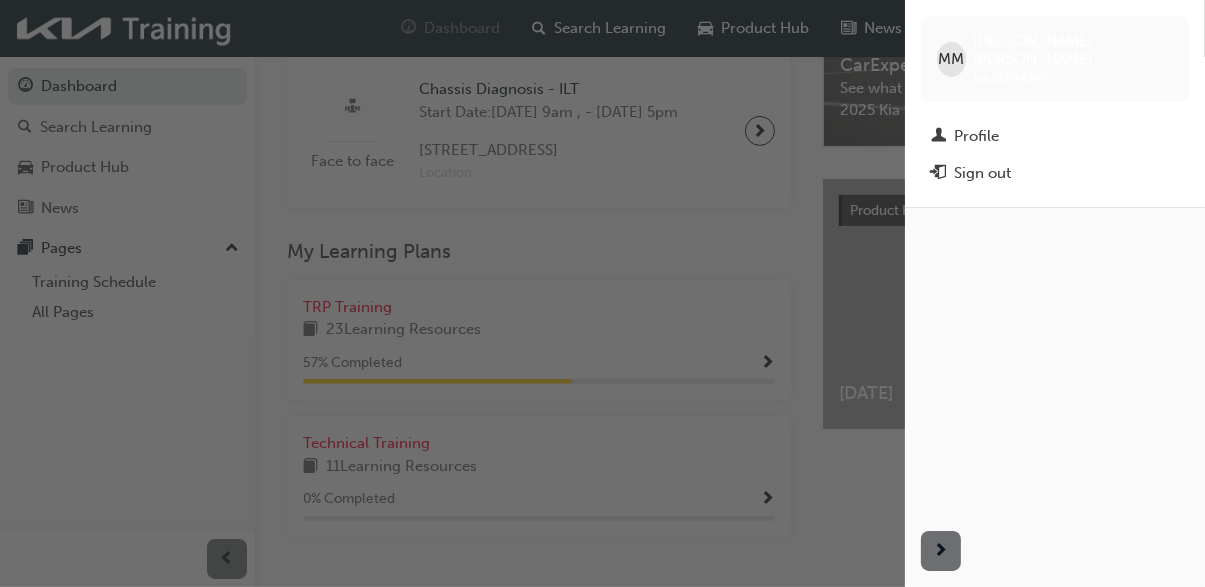 click at bounding box center [452, 293] 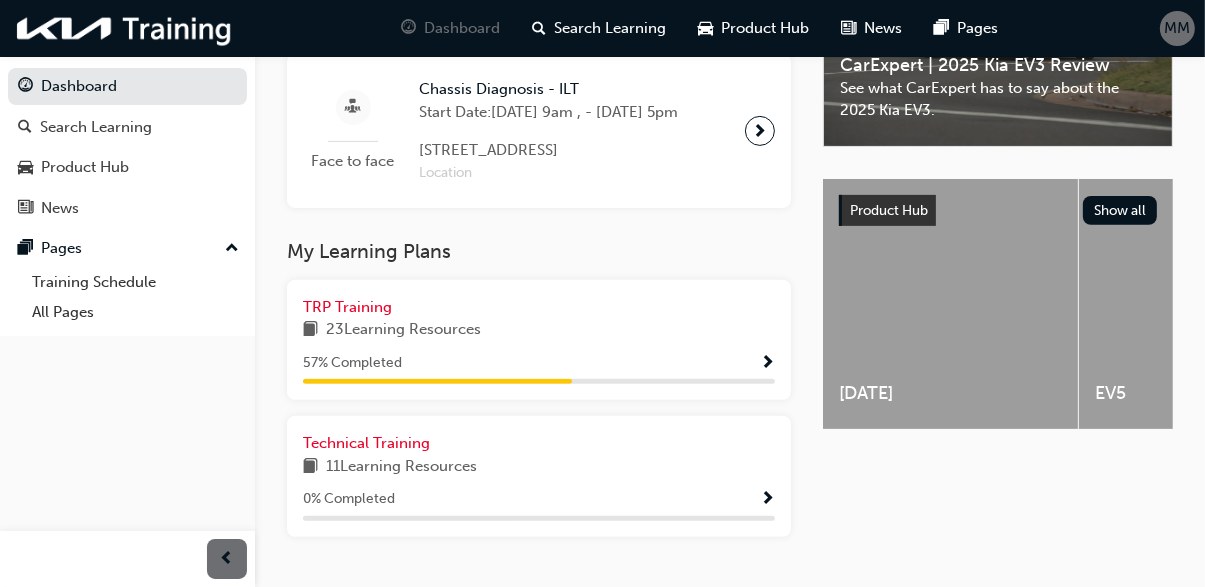 click at bounding box center (767, 364) 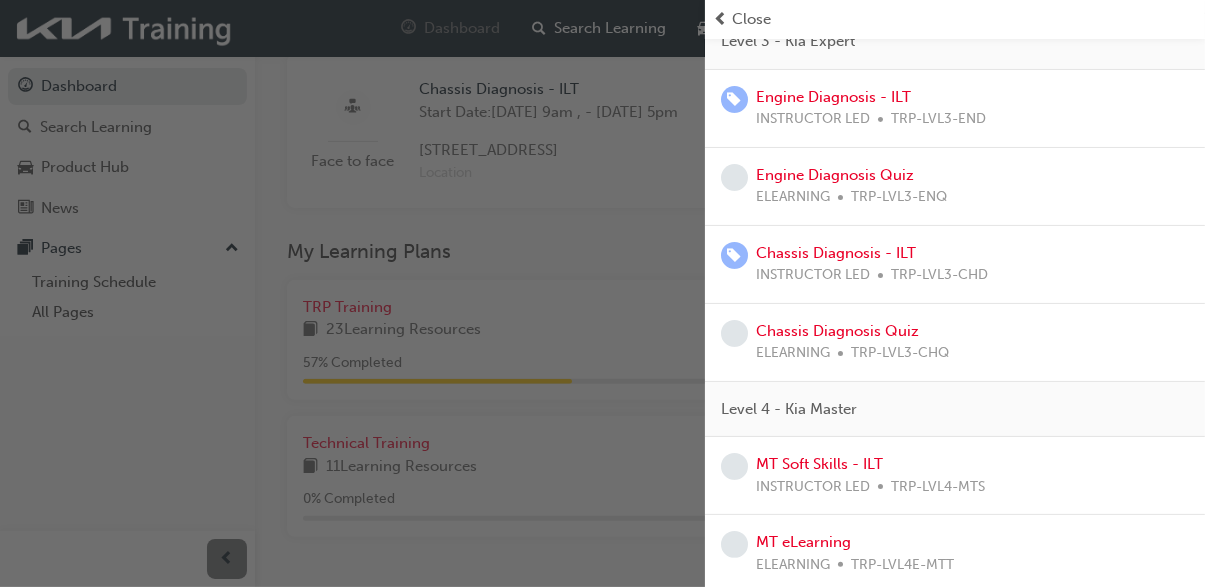 scroll, scrollTop: 307, scrollLeft: 0, axis: vertical 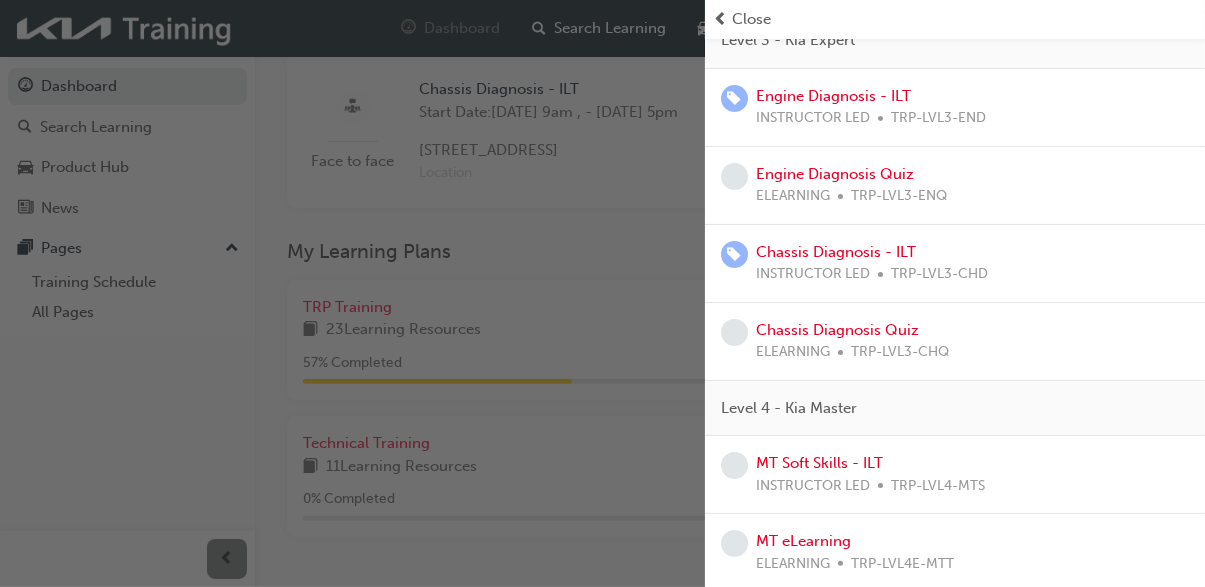 click on "Engine Diagnosis Quiz ELEARNING TRP-LVL3-ENQ" at bounding box center [955, 185] 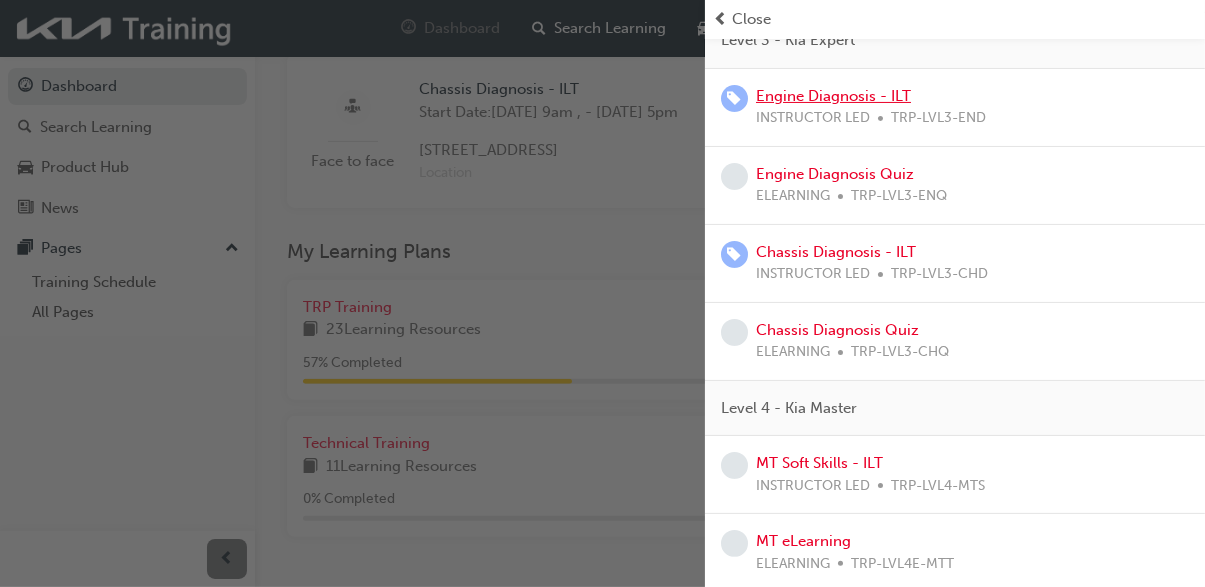 click on "Engine Diagnosis - ILT" at bounding box center [833, 96] 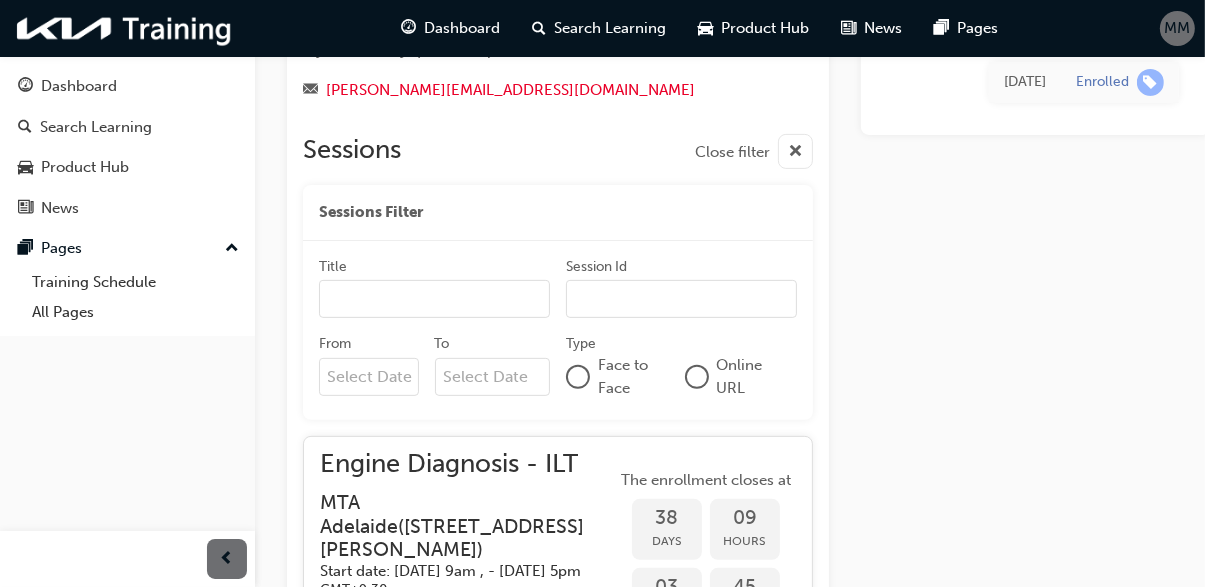 scroll, scrollTop: 624, scrollLeft: 0, axis: vertical 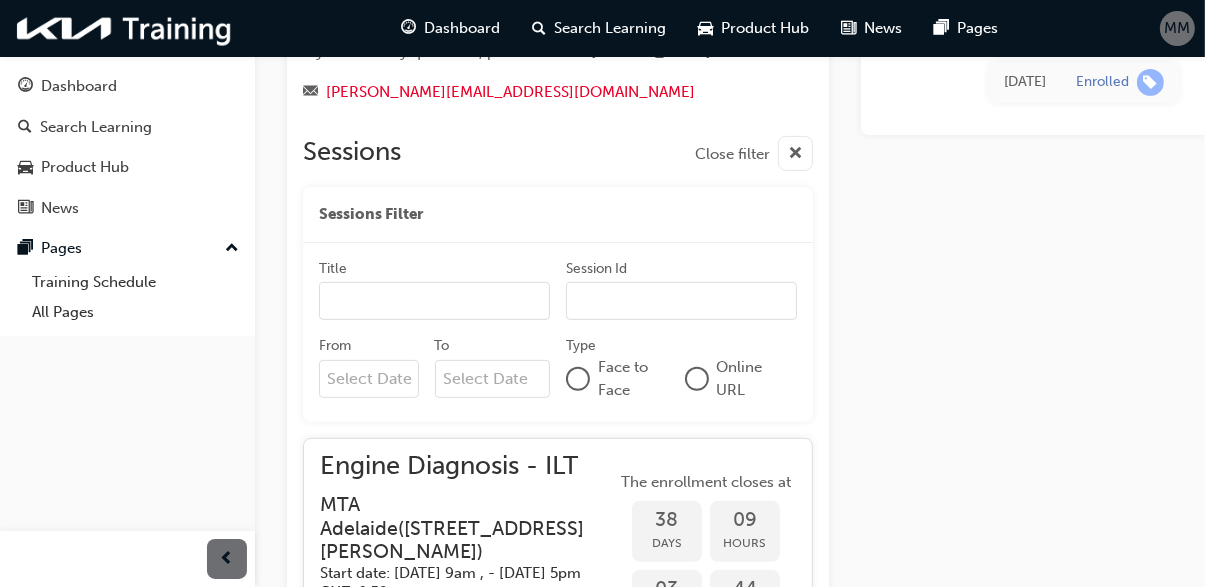 click on "MM" at bounding box center (1178, 28) 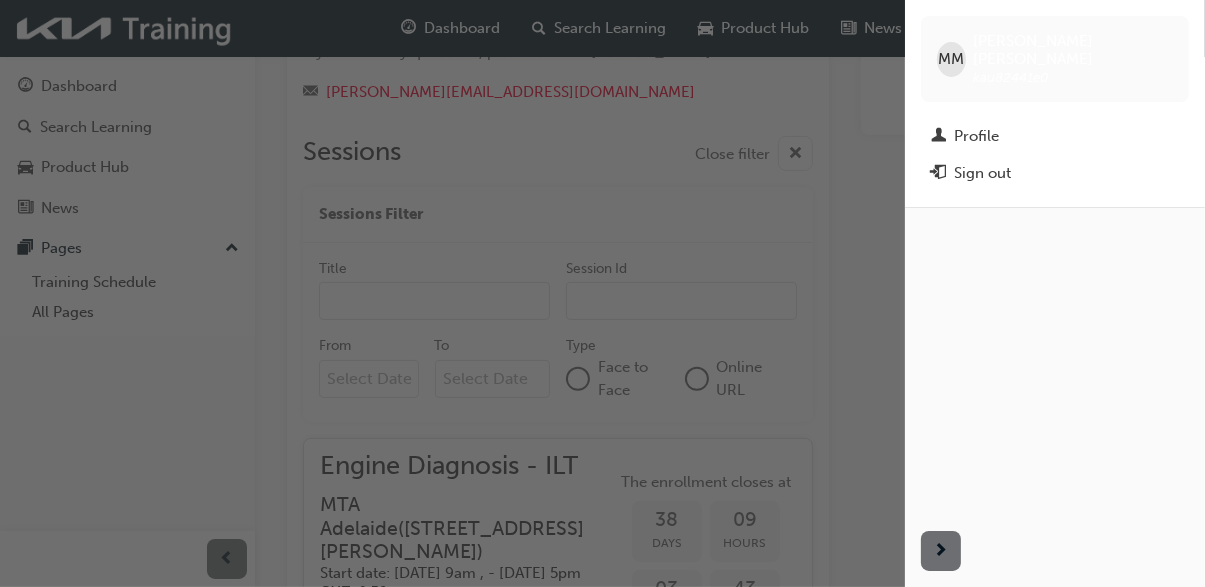click on "MM" at bounding box center (951, 59) 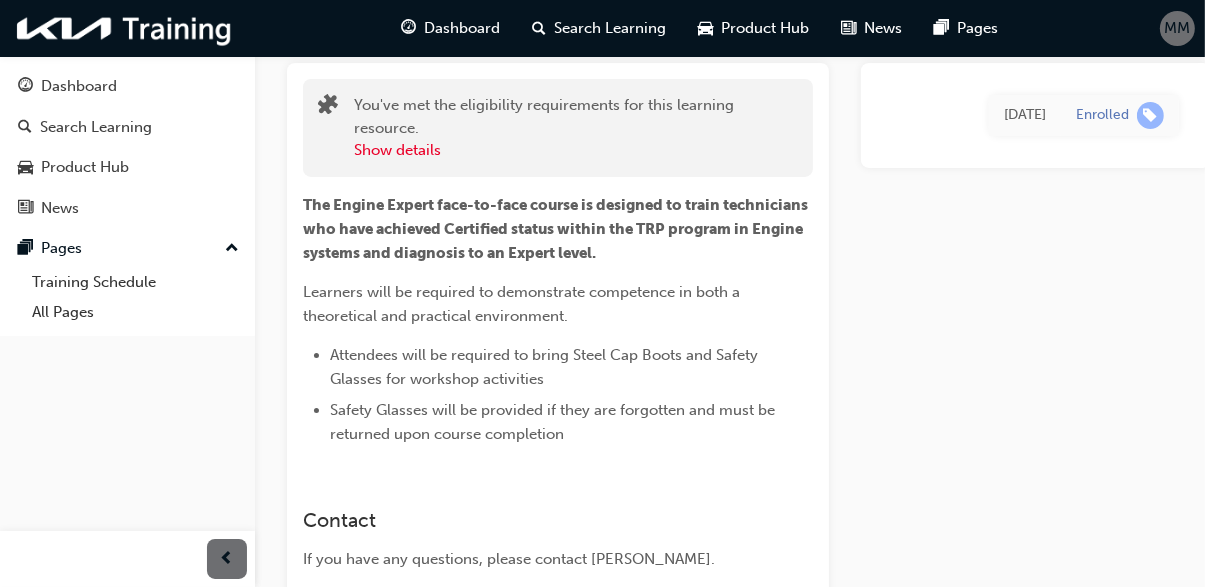 scroll, scrollTop: 115, scrollLeft: 0, axis: vertical 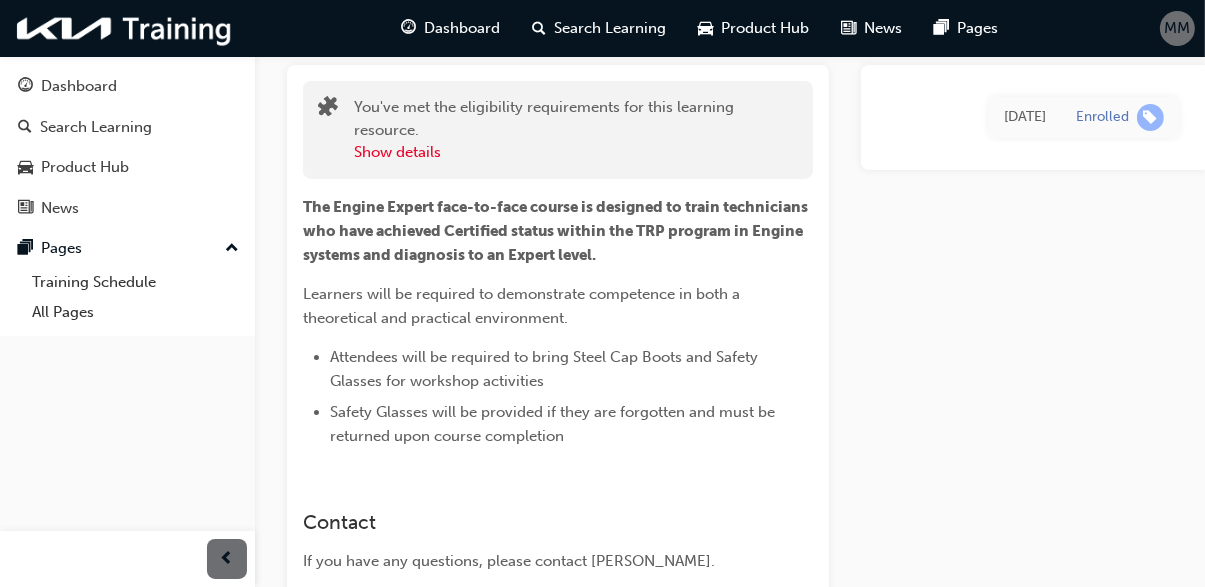 click on "Dashboard" at bounding box center (127, 86) 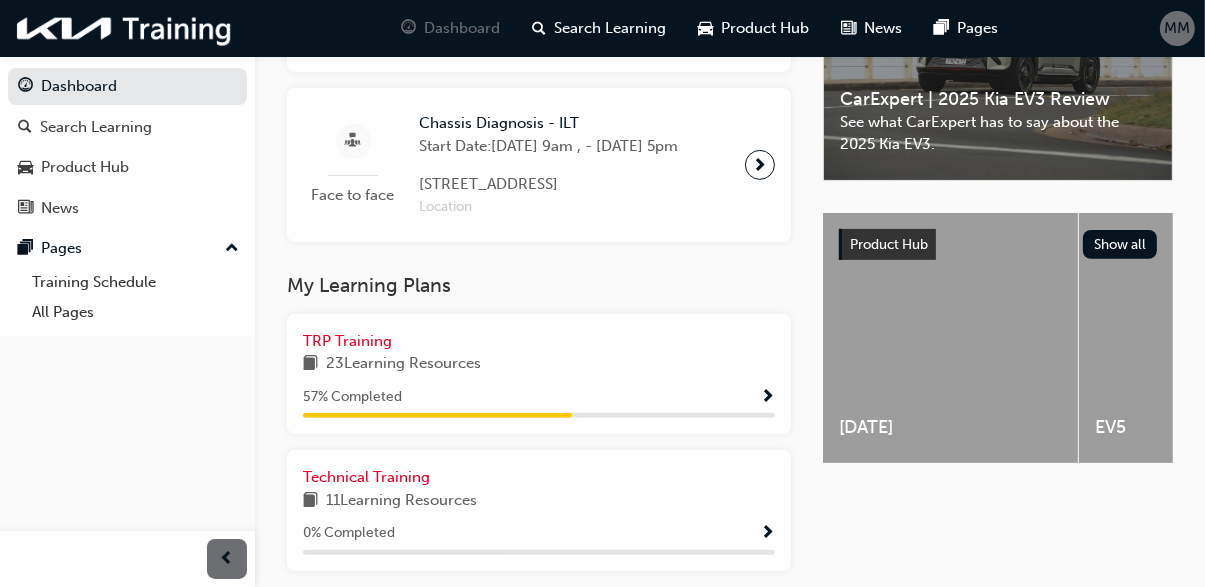 scroll, scrollTop: 612, scrollLeft: 0, axis: vertical 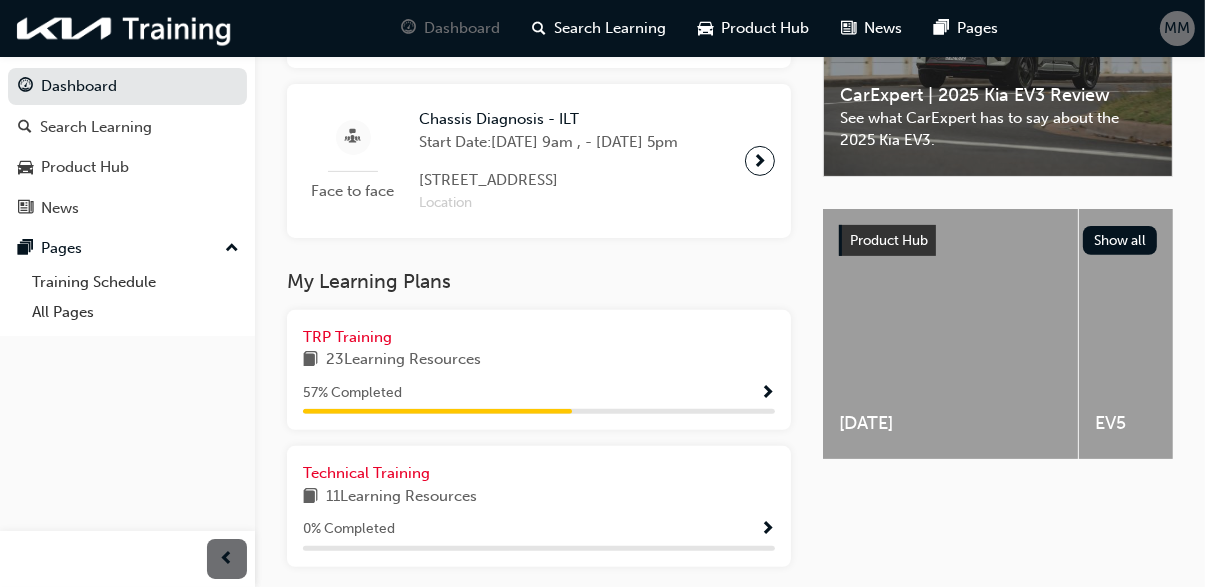 click at bounding box center (760, 161) 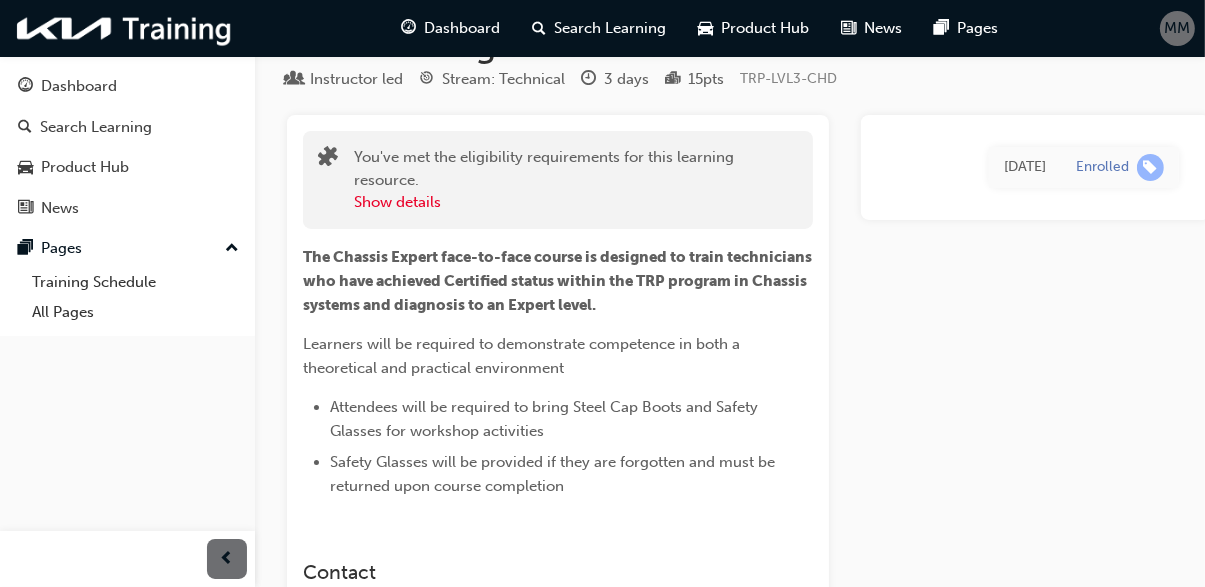 scroll, scrollTop: 0, scrollLeft: 0, axis: both 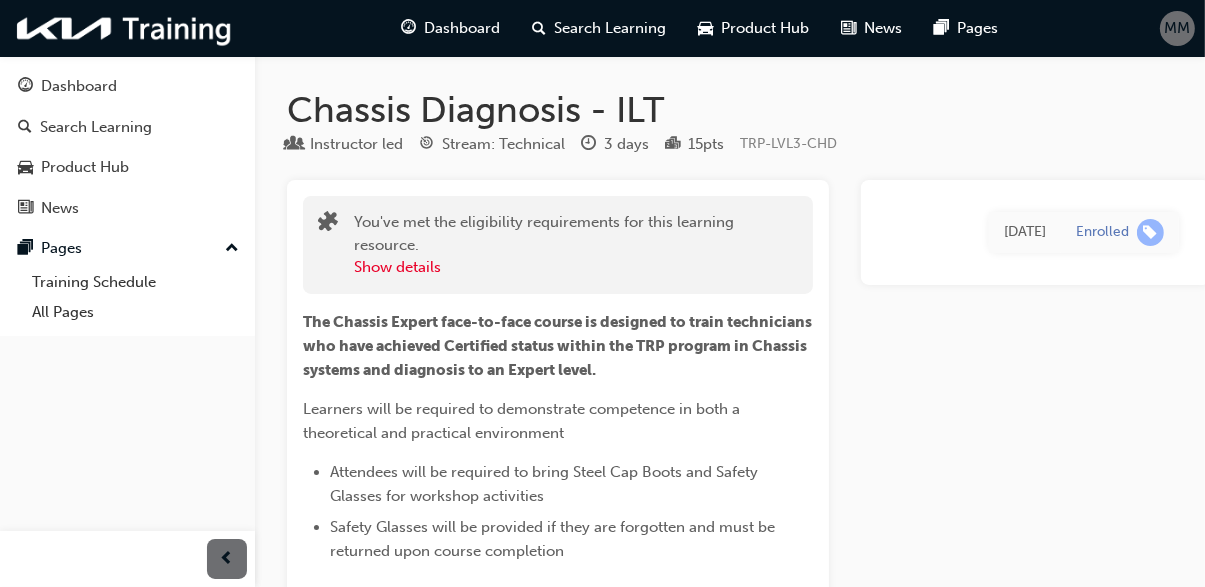 click on "MM" at bounding box center (1178, 28) 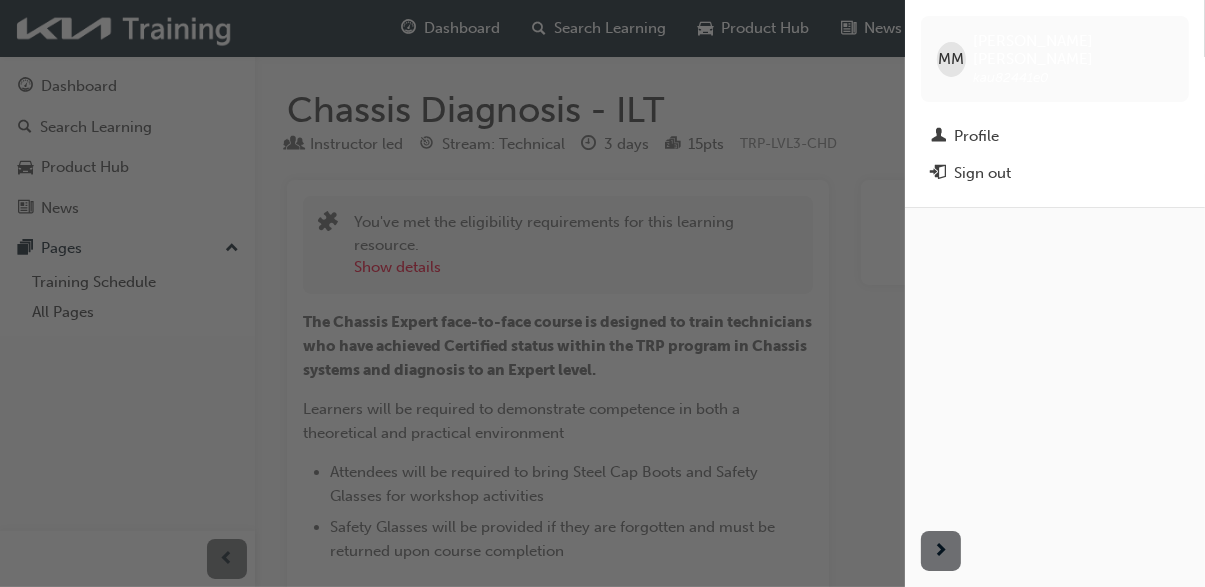 click at bounding box center (452, 293) 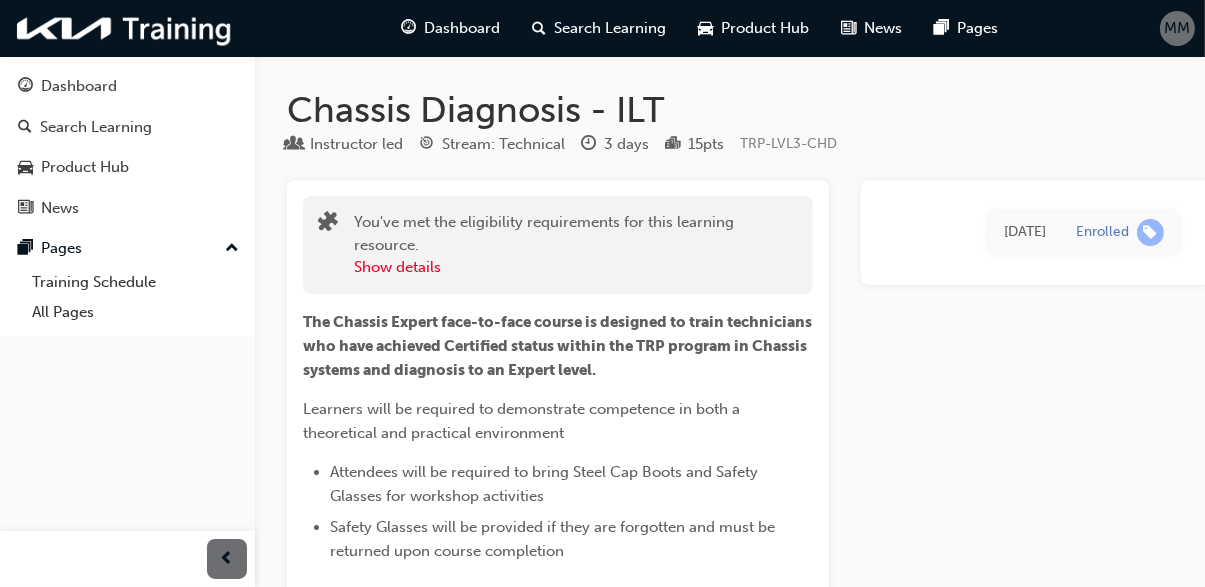 click on "Dashboard" at bounding box center [127, 86] 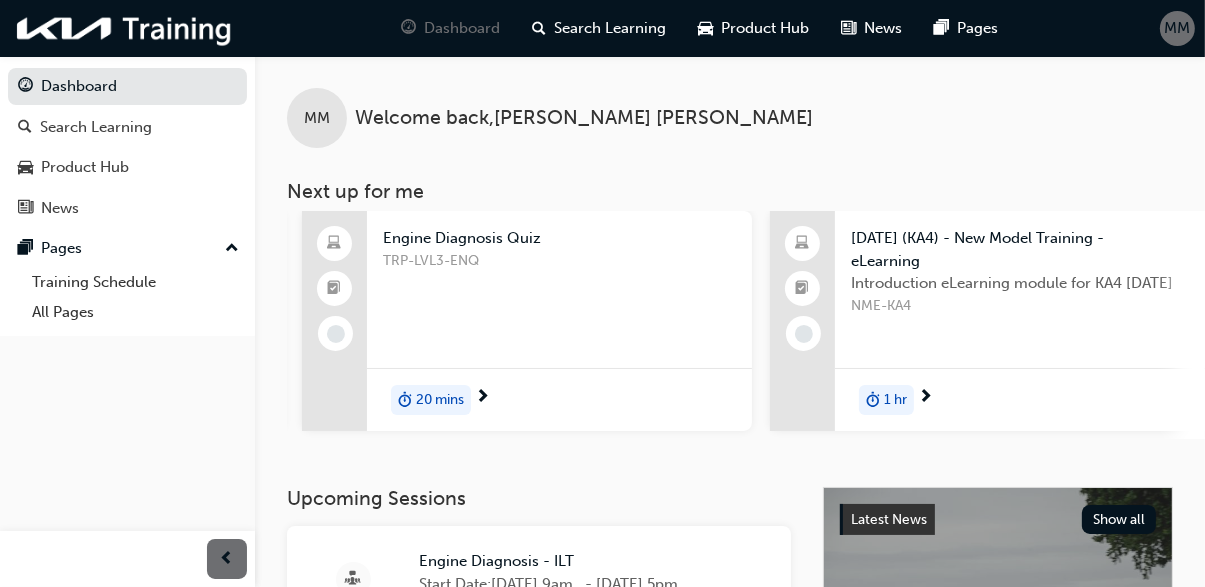 scroll, scrollTop: 0, scrollLeft: 991, axis: horizontal 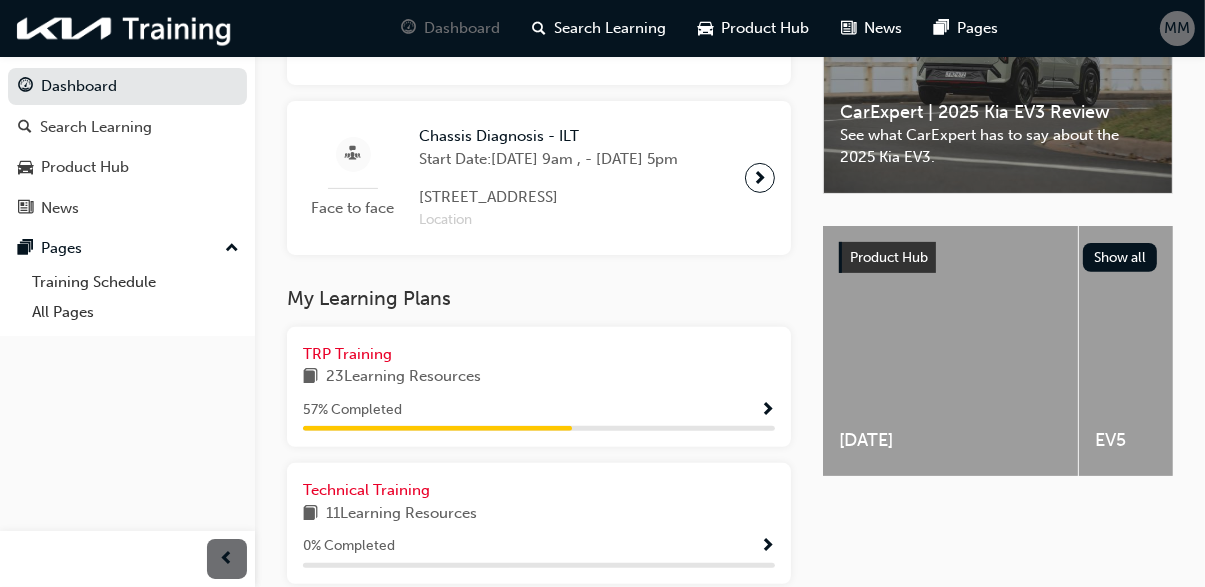 click at bounding box center (767, 410) 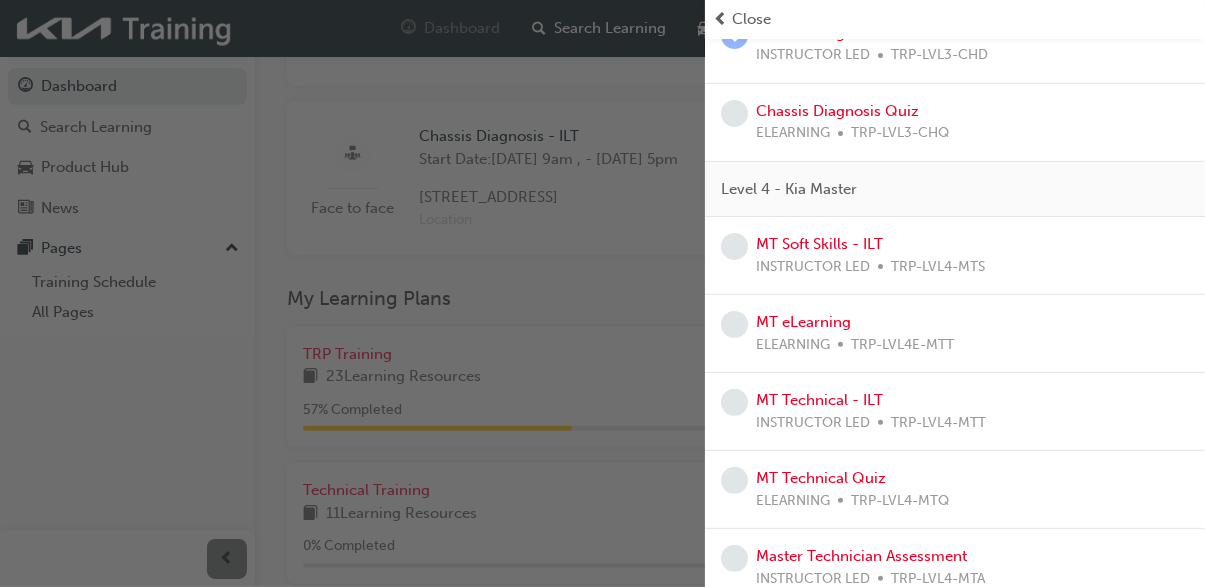 scroll, scrollTop: 527, scrollLeft: 0, axis: vertical 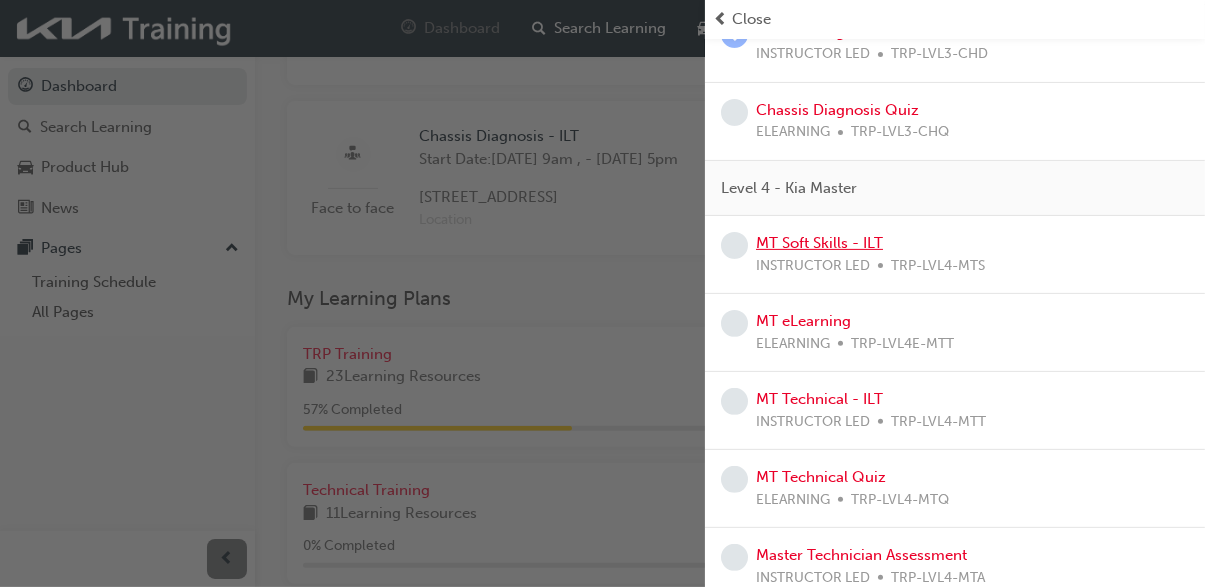 click on "MT Soft Skills - ILT" at bounding box center (819, 243) 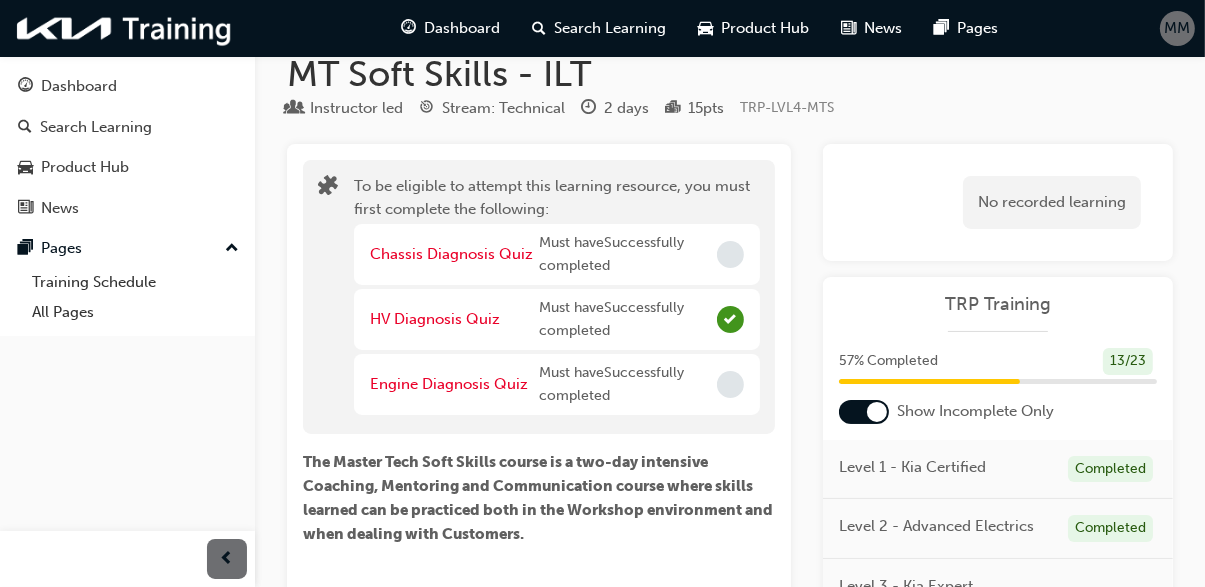 scroll, scrollTop: 0, scrollLeft: 0, axis: both 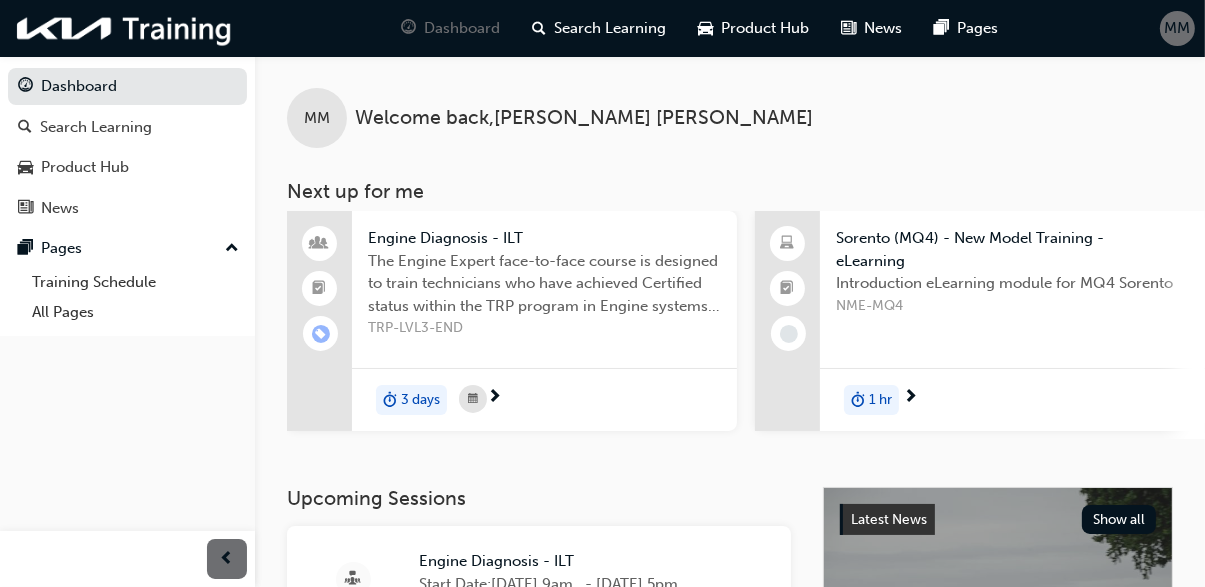 click on "Dashboard" at bounding box center (127, 86) 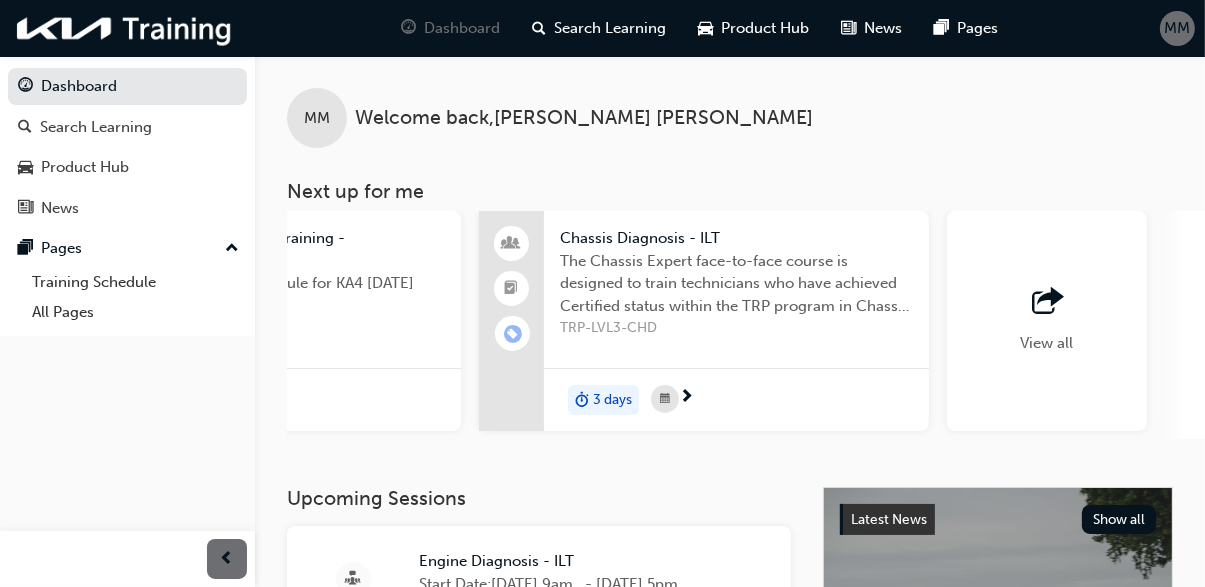 scroll, scrollTop: 0, scrollLeft: 1887, axis: horizontal 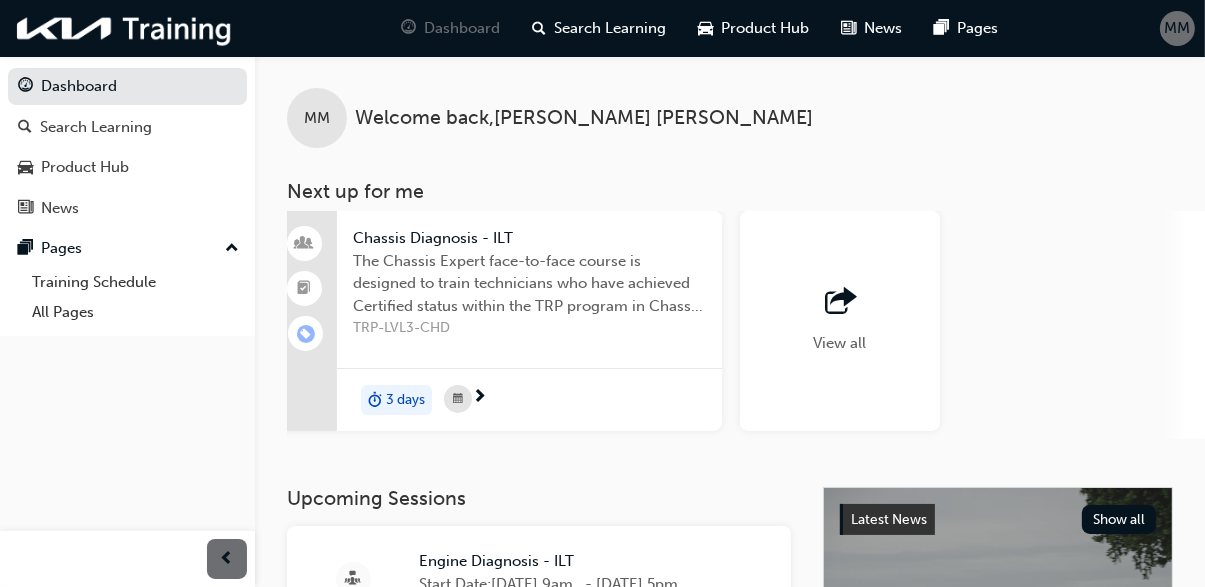 click on "View all" at bounding box center [840, 321] 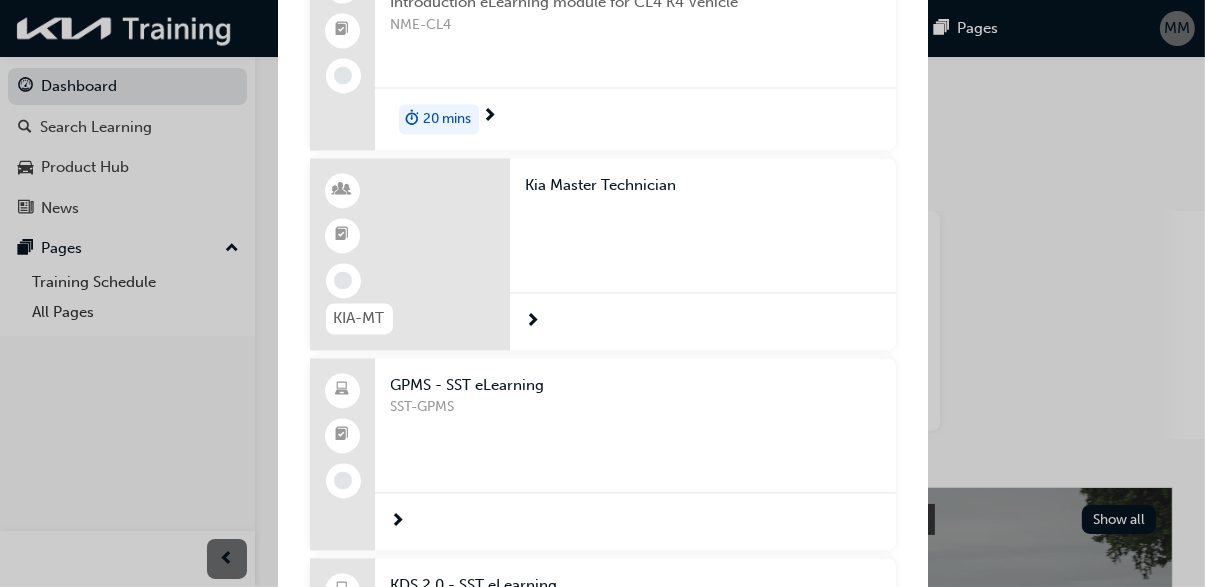 scroll, scrollTop: 3719, scrollLeft: 0, axis: vertical 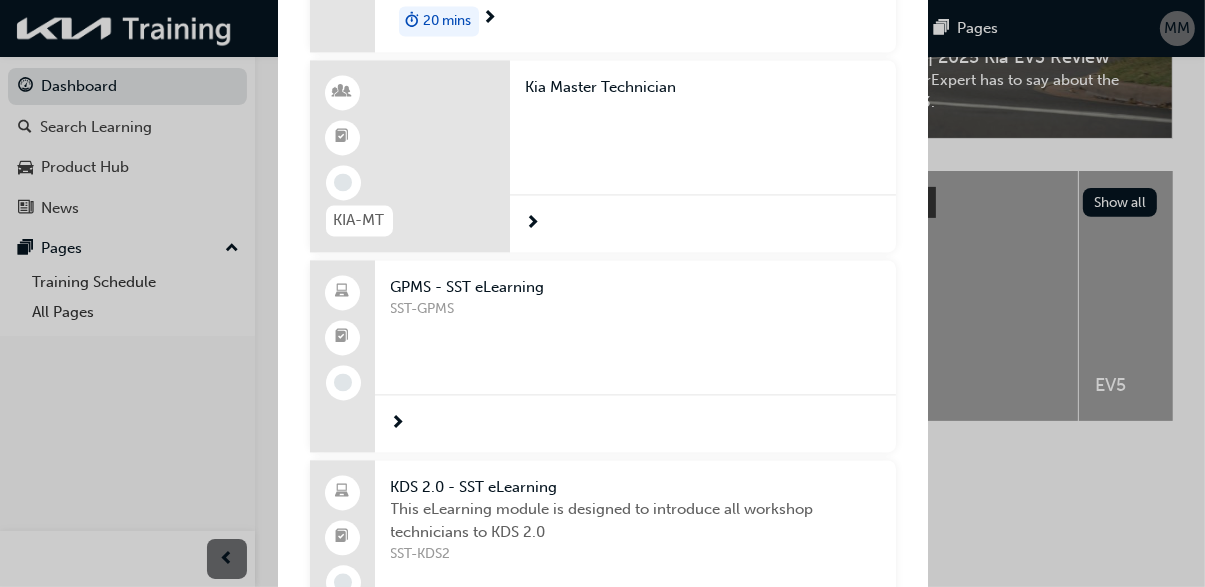 click at bounding box center [533, 224] 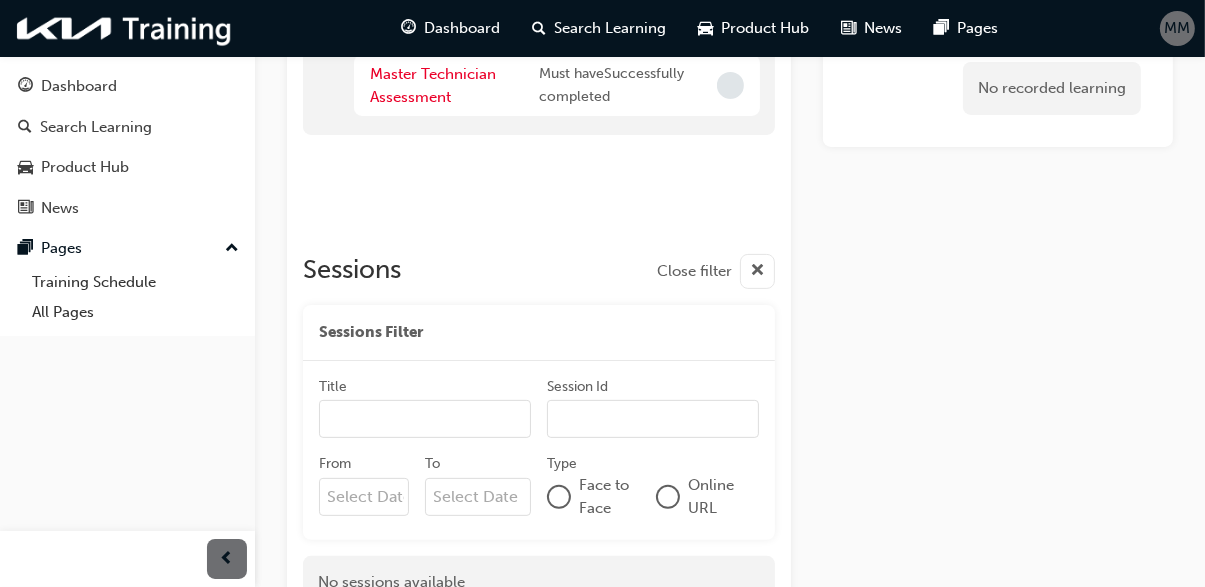 scroll, scrollTop: 552, scrollLeft: 0, axis: vertical 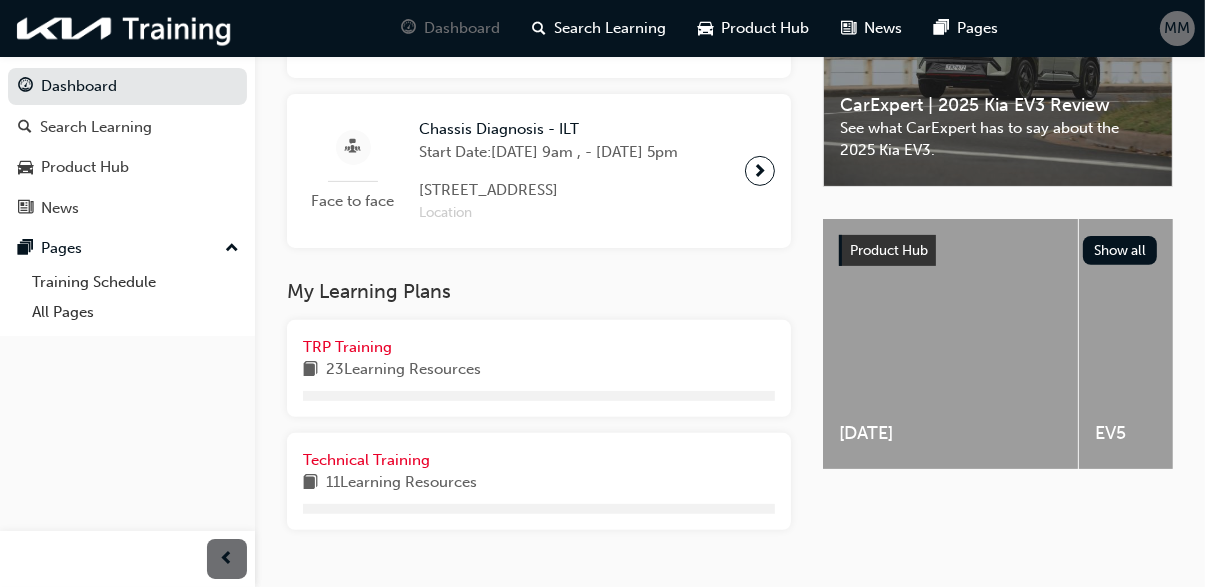 click on "MM" at bounding box center (1178, 28) 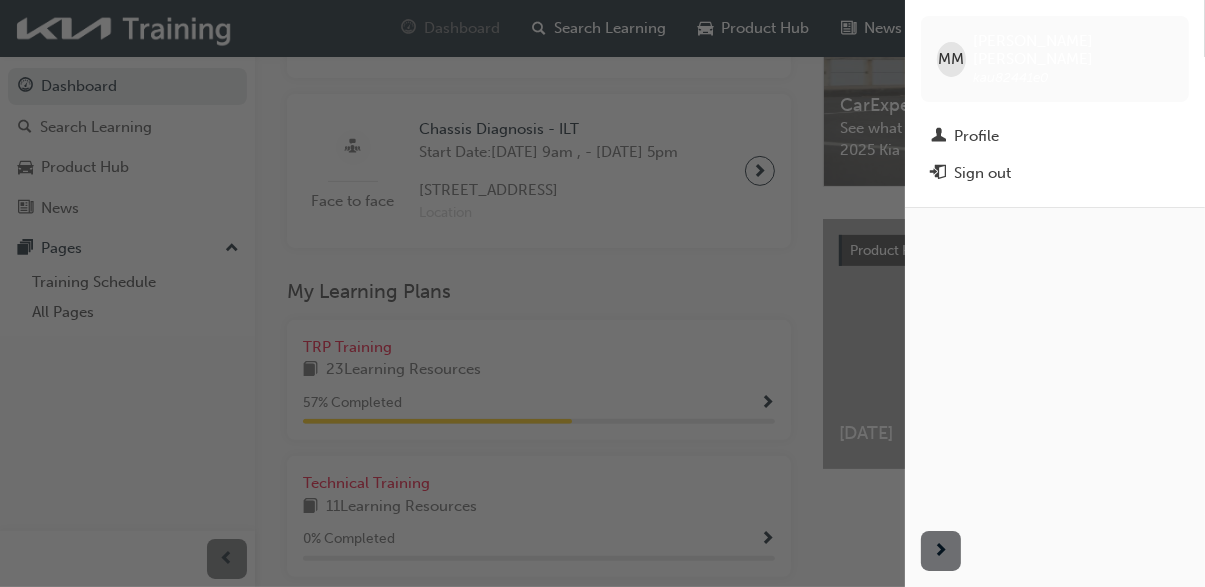 click on "Sign out" at bounding box center (982, 173) 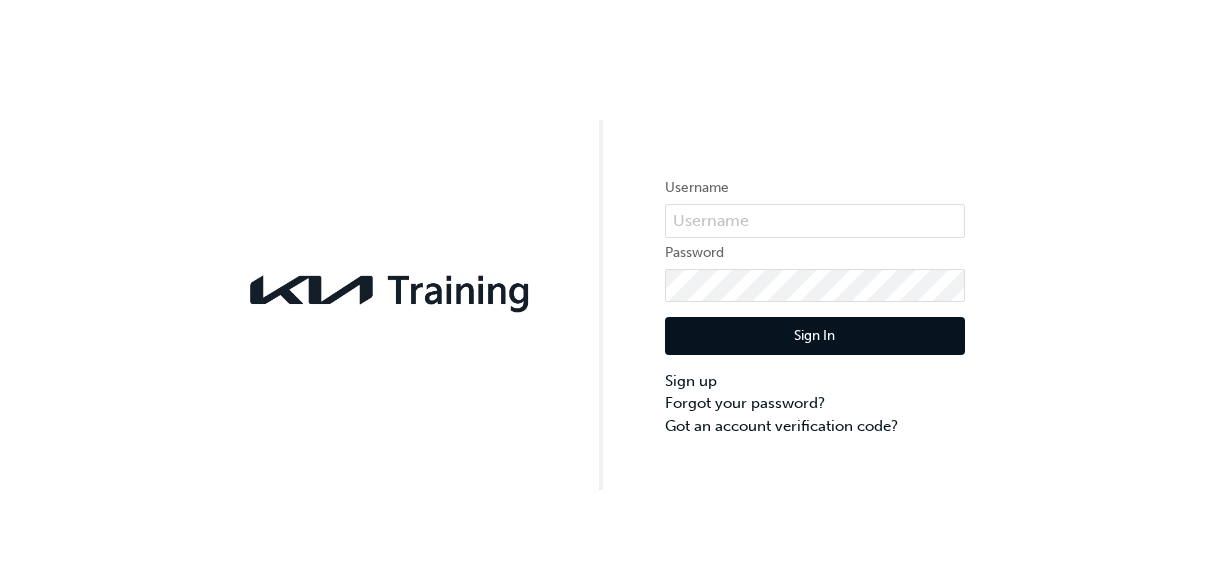 scroll, scrollTop: 0, scrollLeft: 0, axis: both 